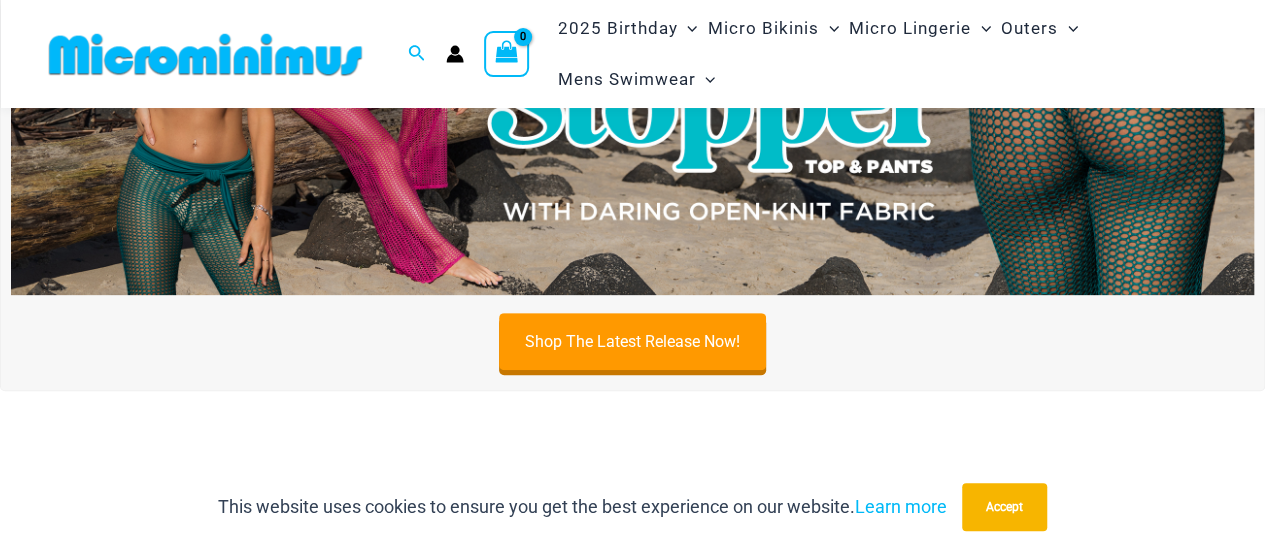 scroll, scrollTop: 287, scrollLeft: 0, axis: vertical 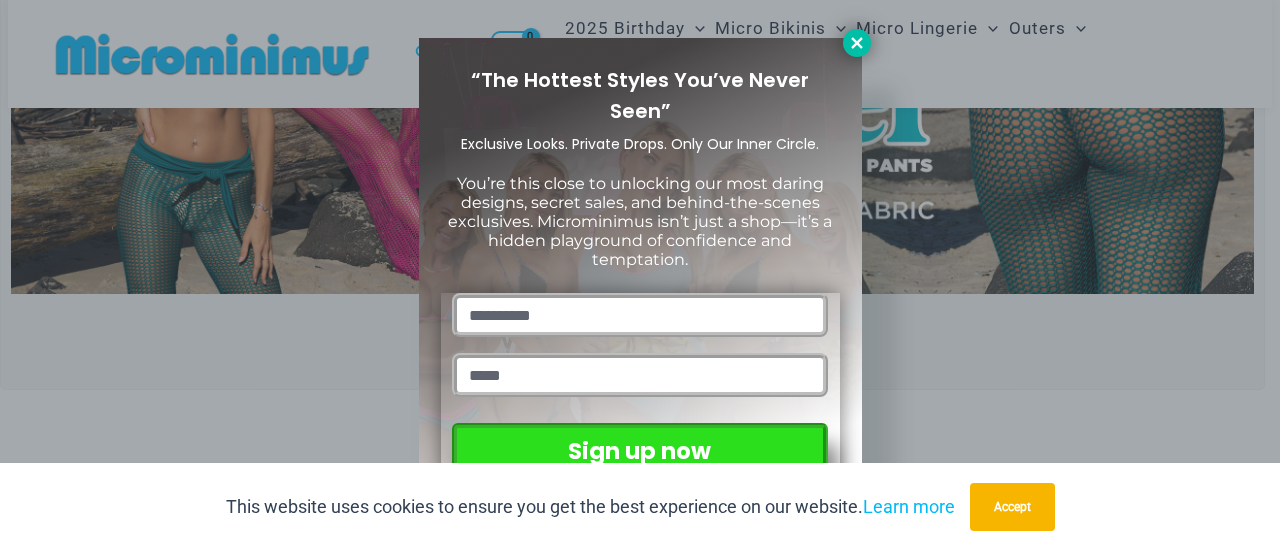 click 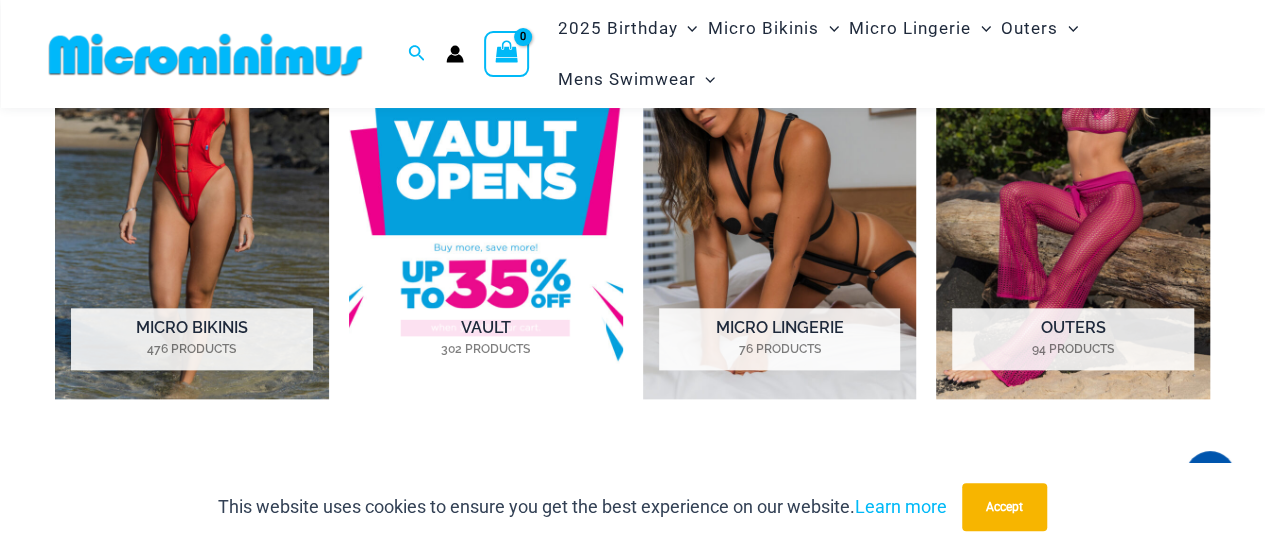 scroll, scrollTop: 892, scrollLeft: 0, axis: vertical 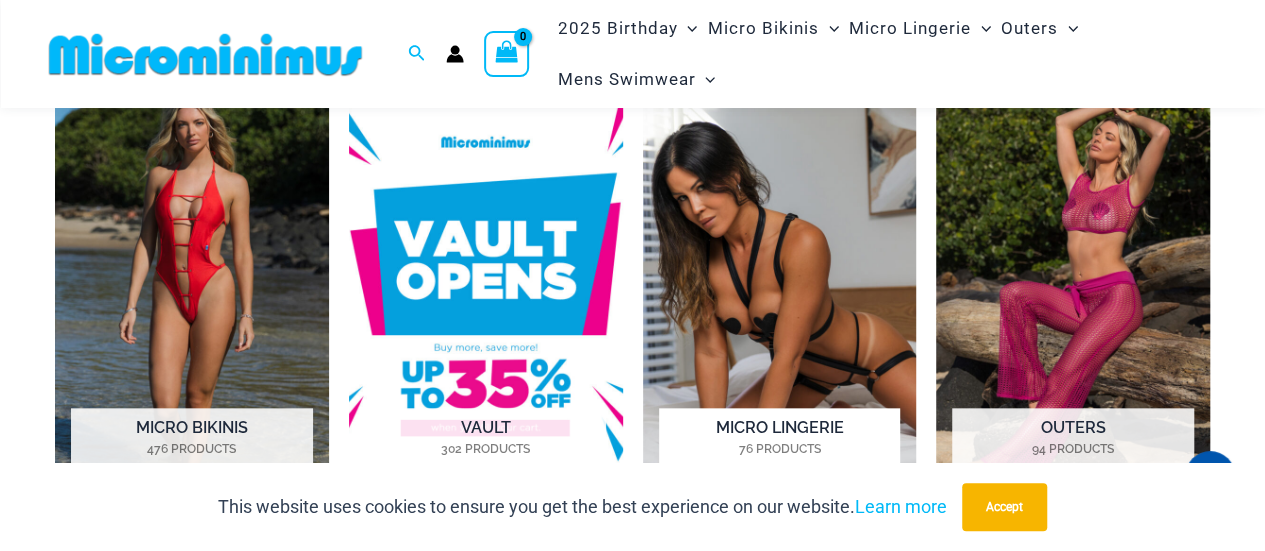 click at bounding box center (780, 286) 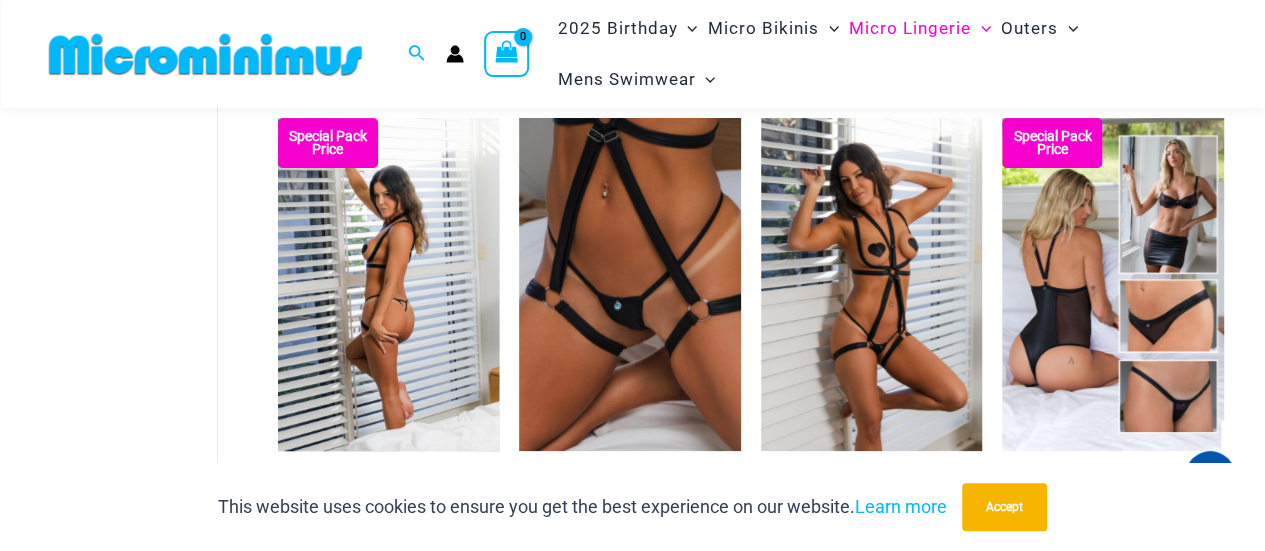 scroll, scrollTop: 300, scrollLeft: 0, axis: vertical 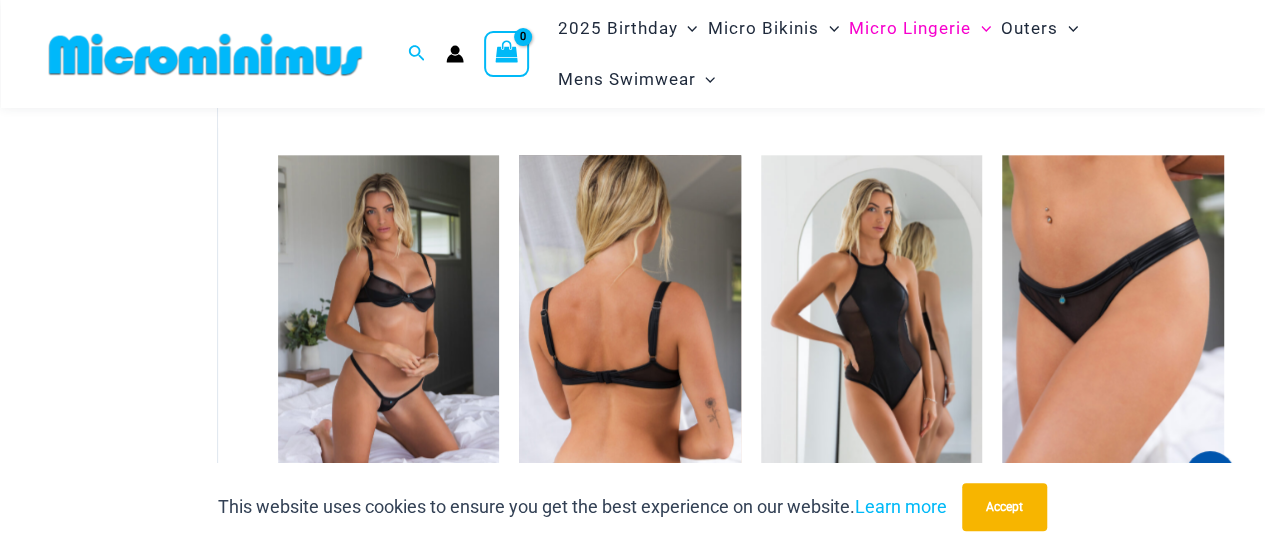 click at bounding box center [630, 321] 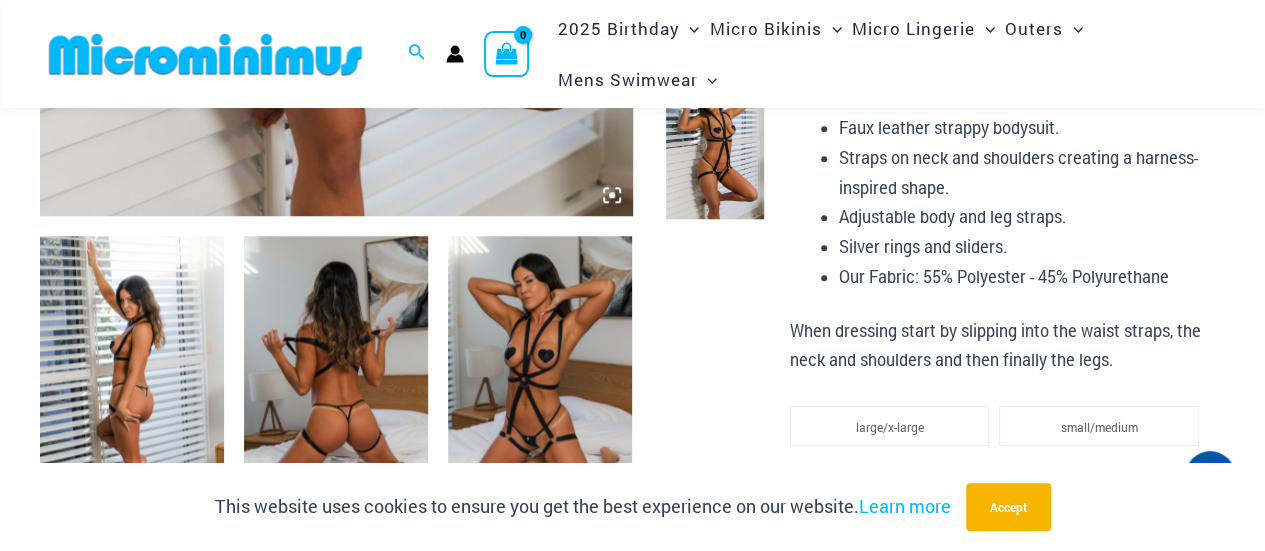 scroll, scrollTop: 1000, scrollLeft: 0, axis: vertical 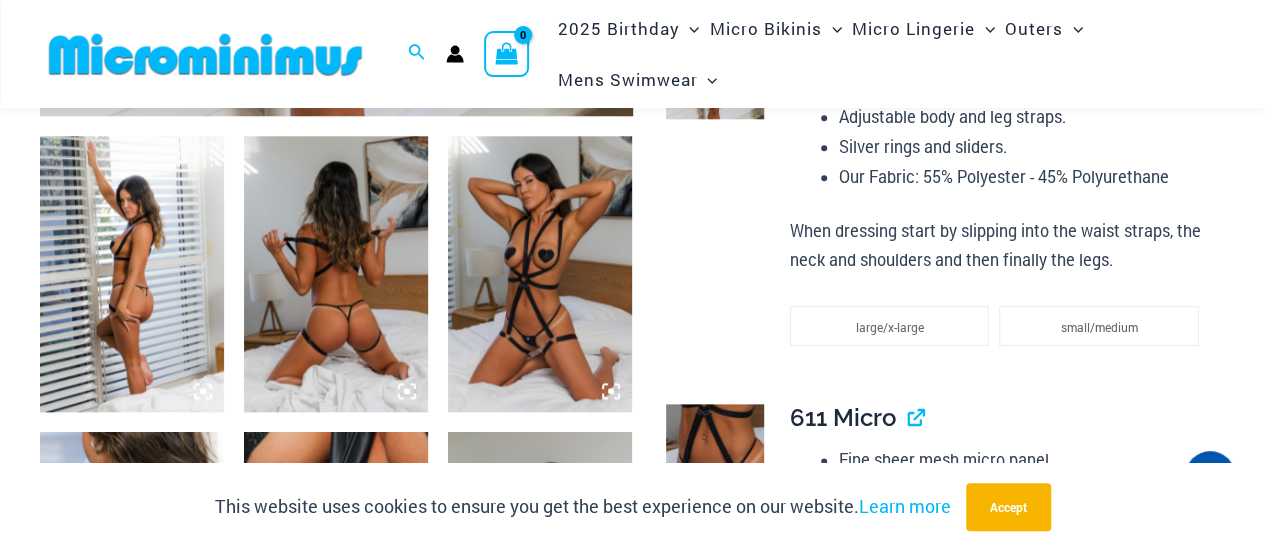 click at bounding box center (540, 274) 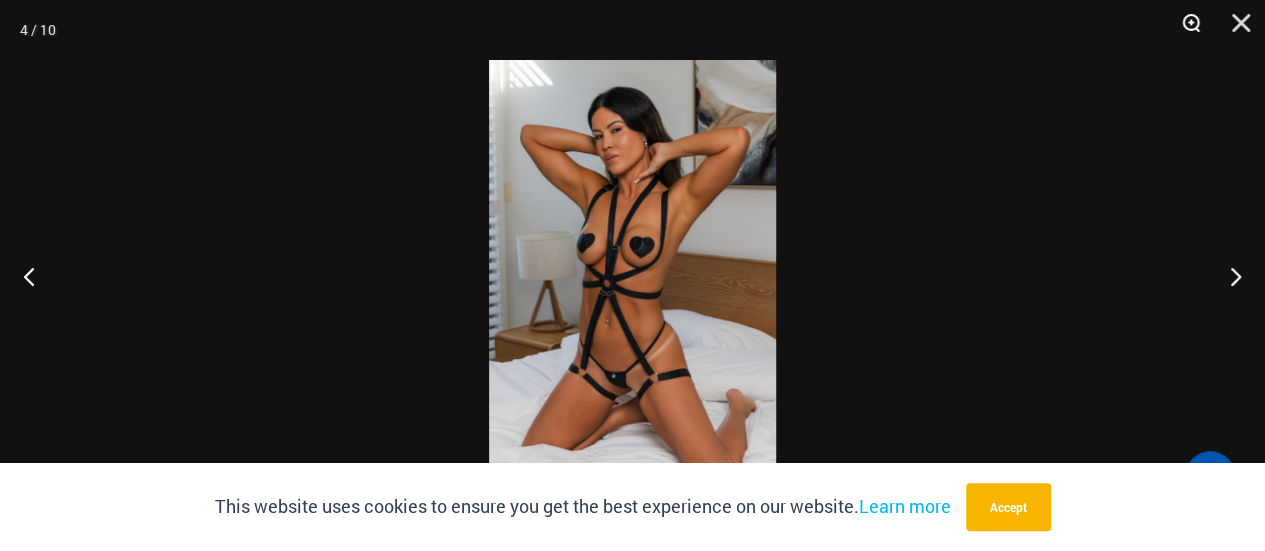 click at bounding box center (1184, 30) 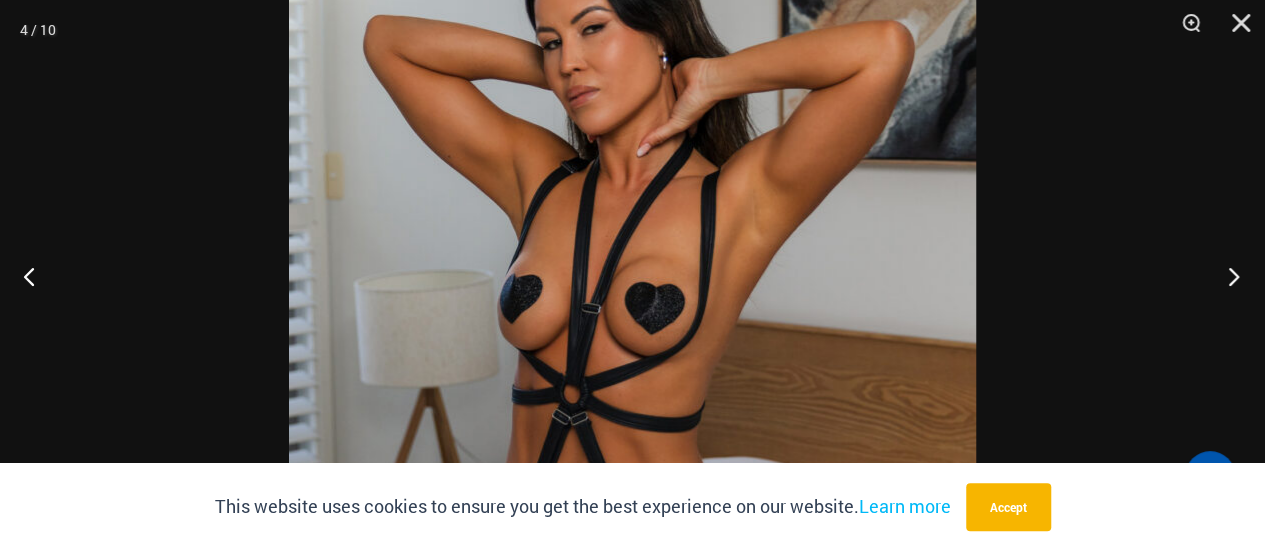 click at bounding box center (1227, 276) 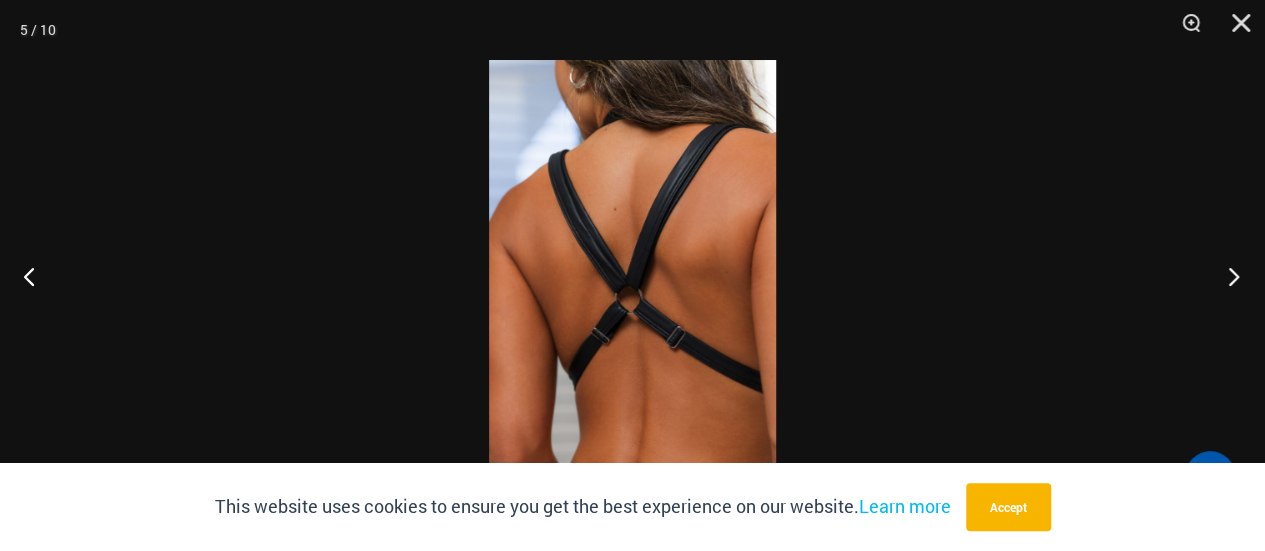 click at bounding box center [1227, 276] 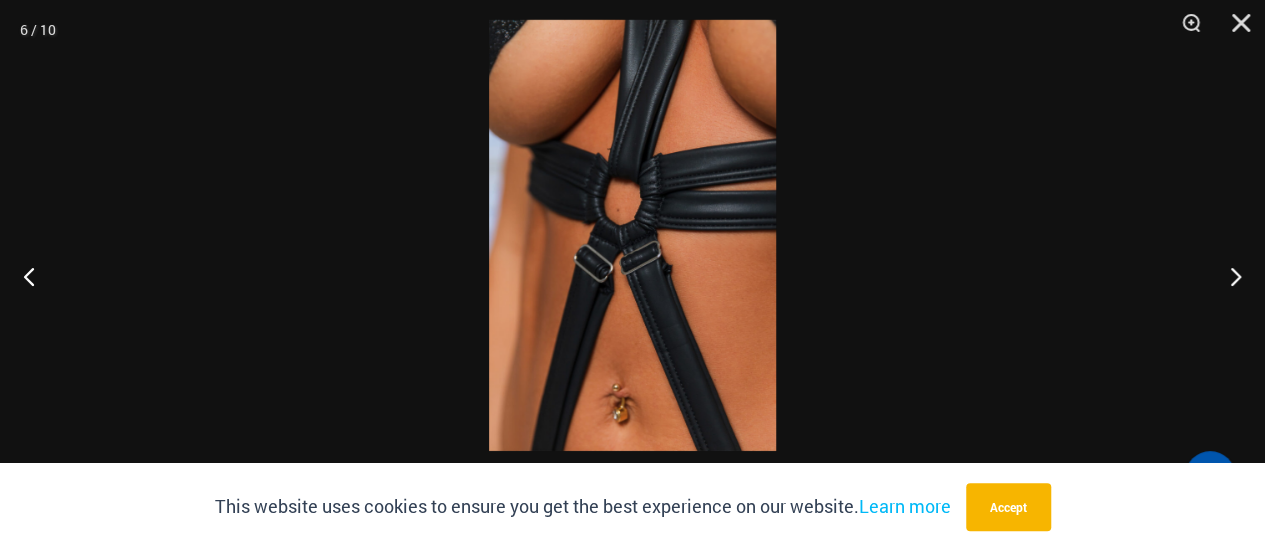 click at bounding box center (632, 235) 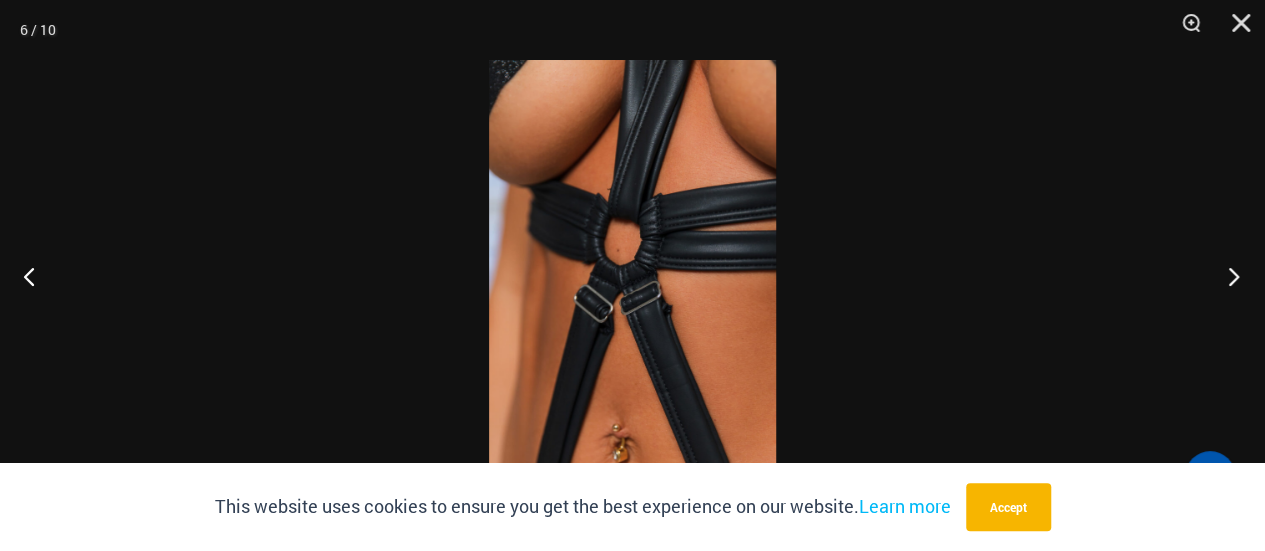click at bounding box center (1227, 276) 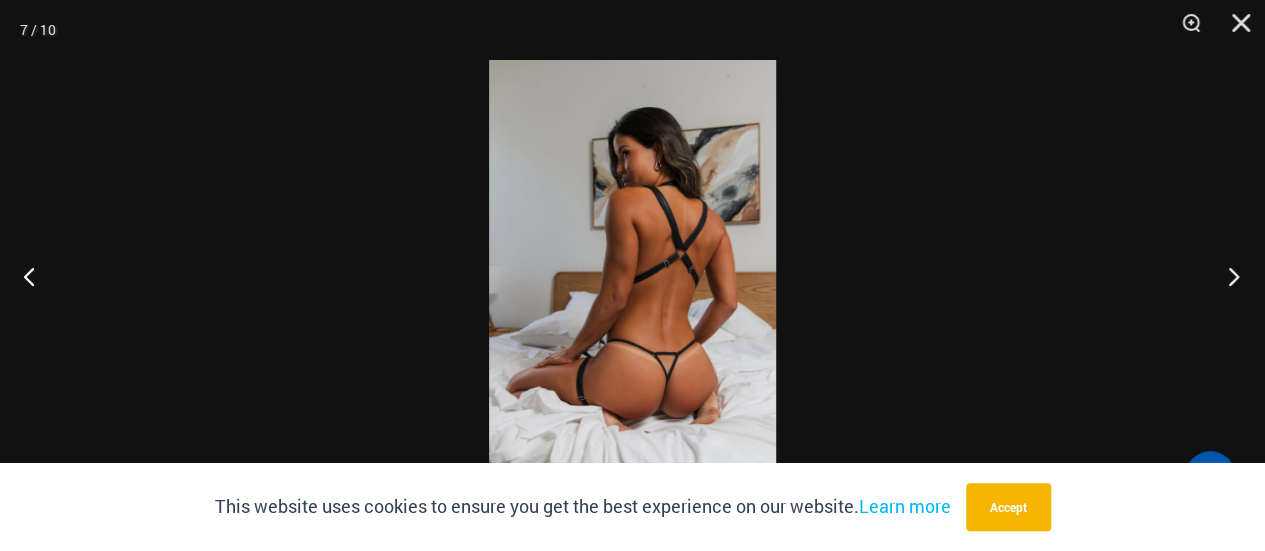 click at bounding box center (1227, 276) 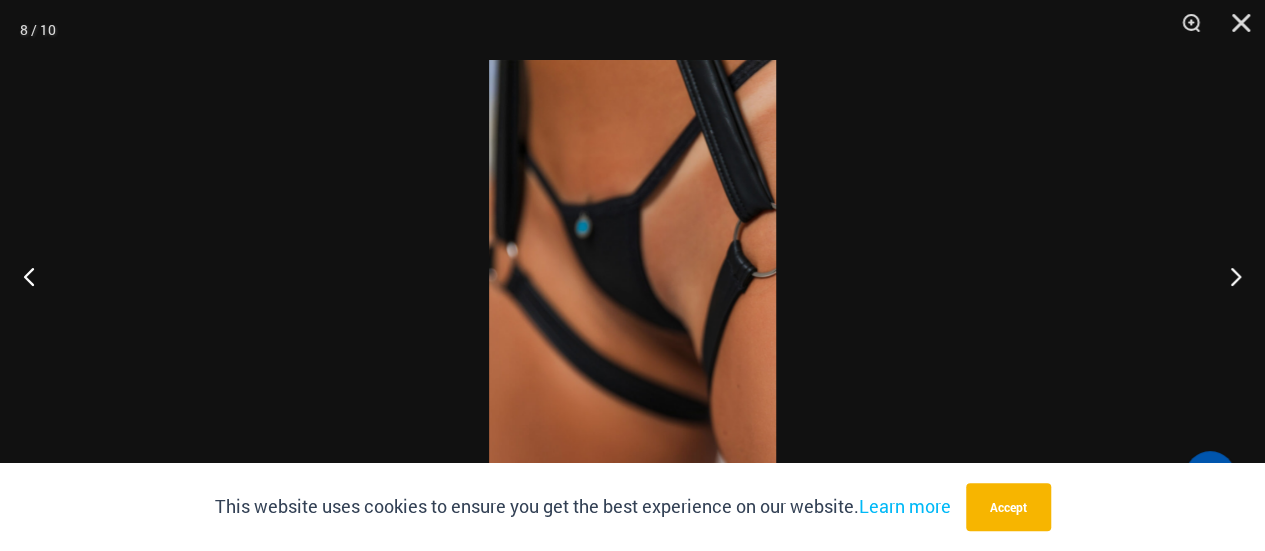 click at bounding box center [632, 275] 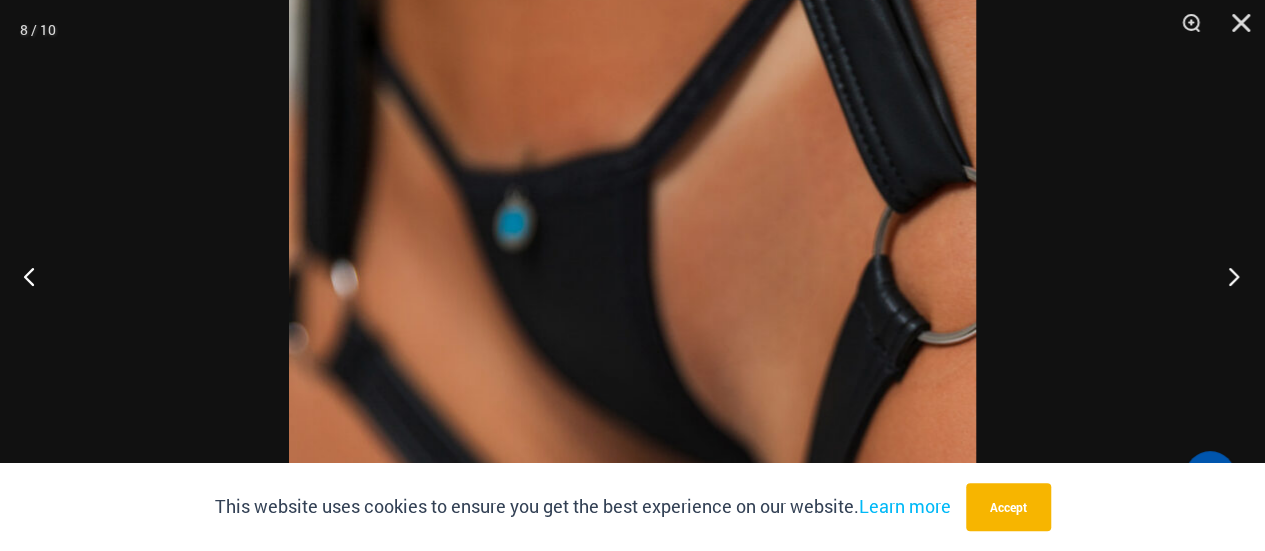 click at bounding box center [1227, 276] 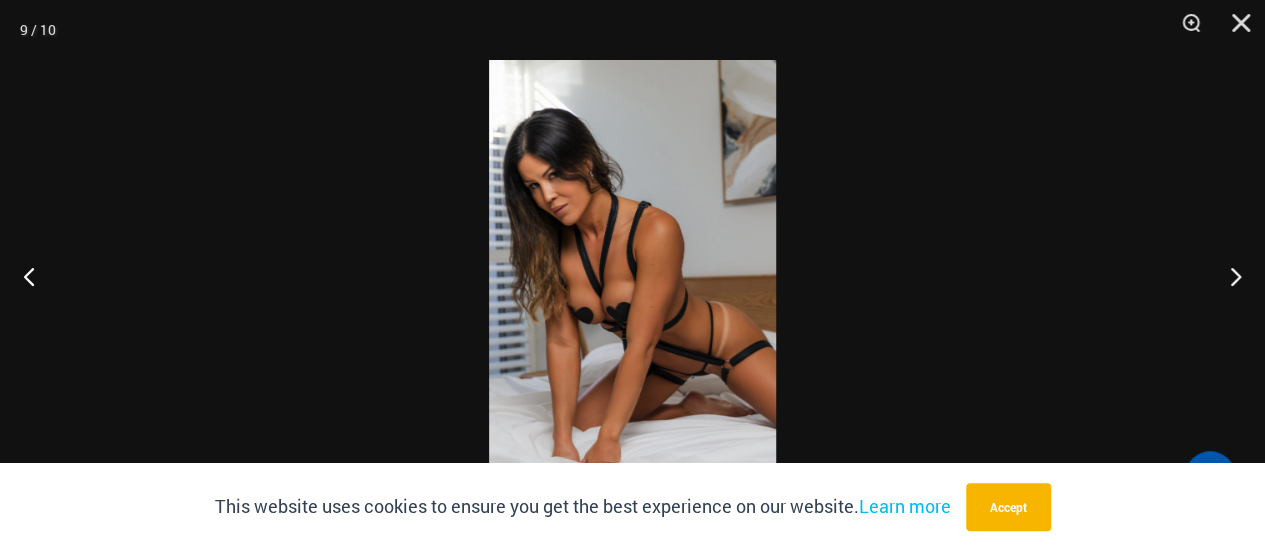 click at bounding box center [632, 275] 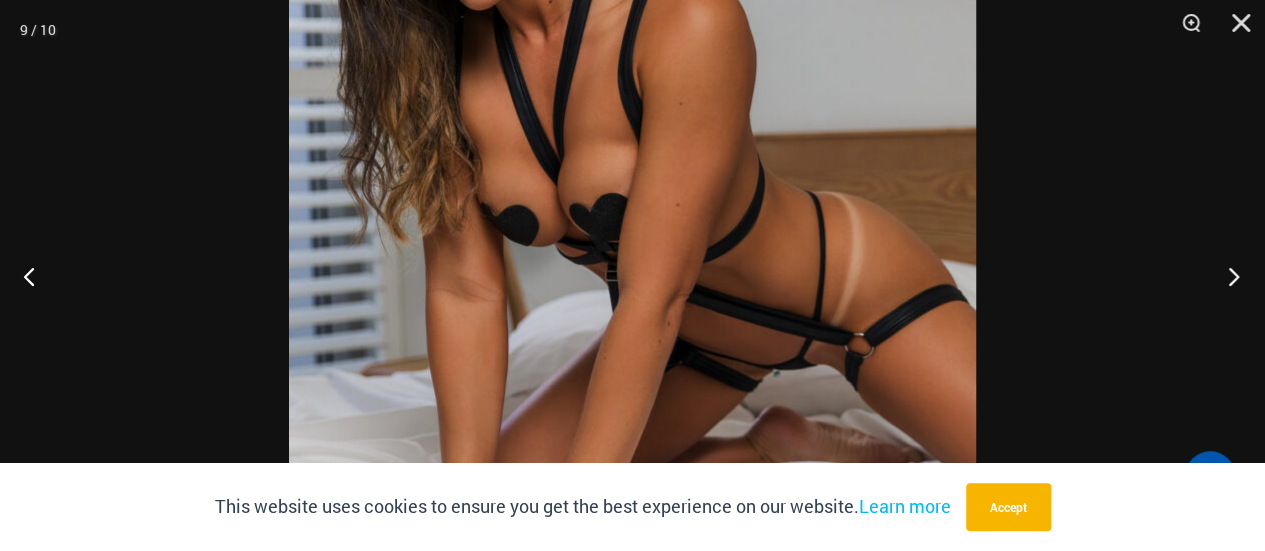 click at bounding box center (1227, 276) 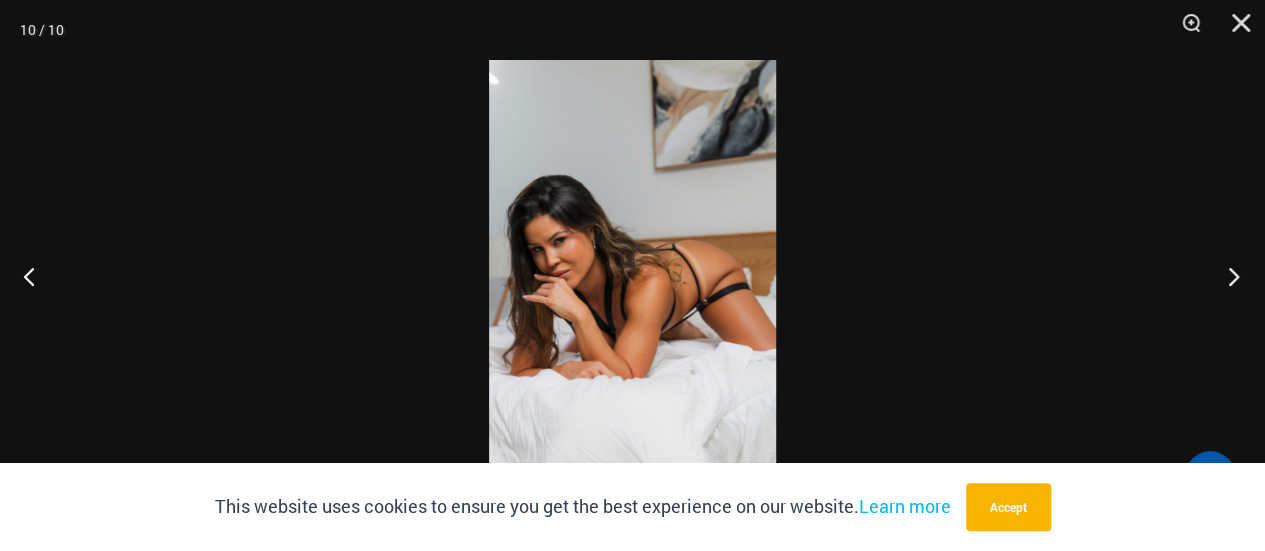 click at bounding box center (1227, 276) 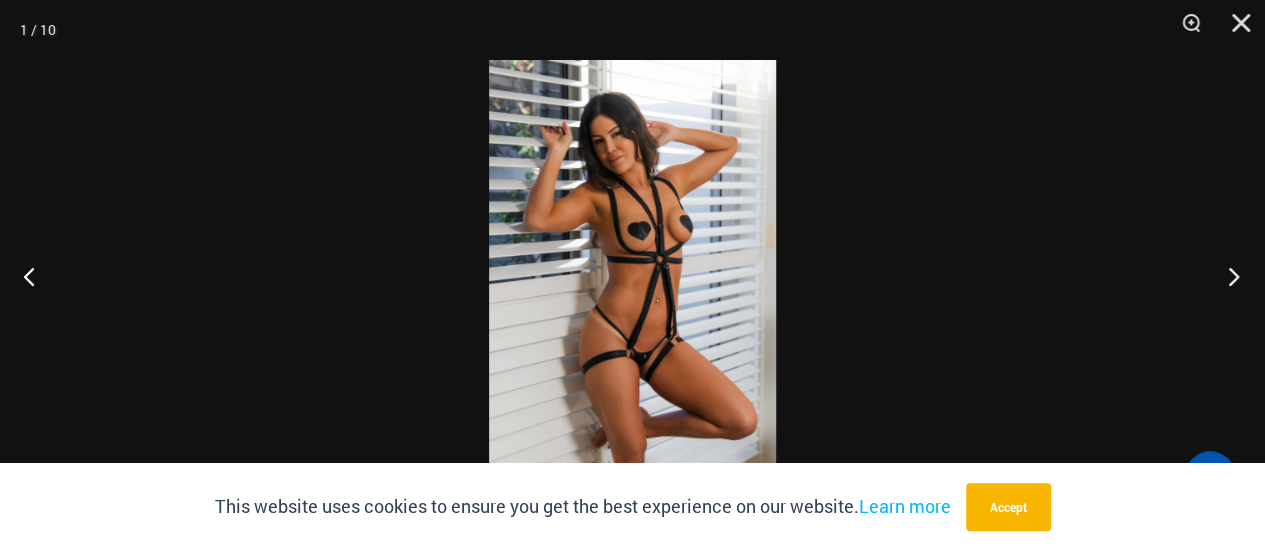 click at bounding box center [1227, 276] 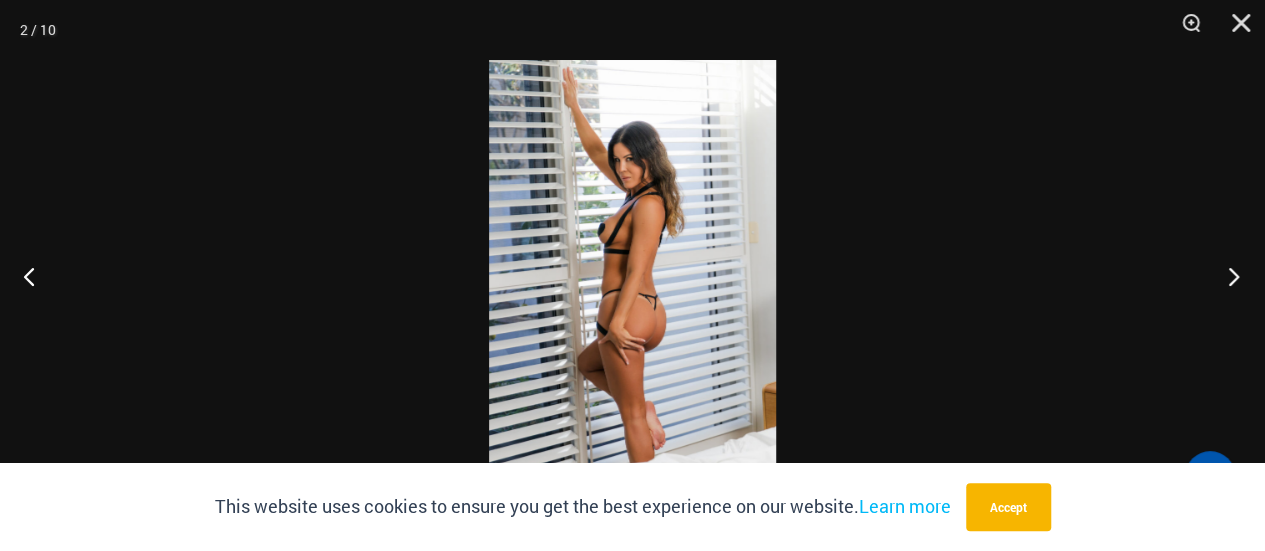 click at bounding box center [1227, 276] 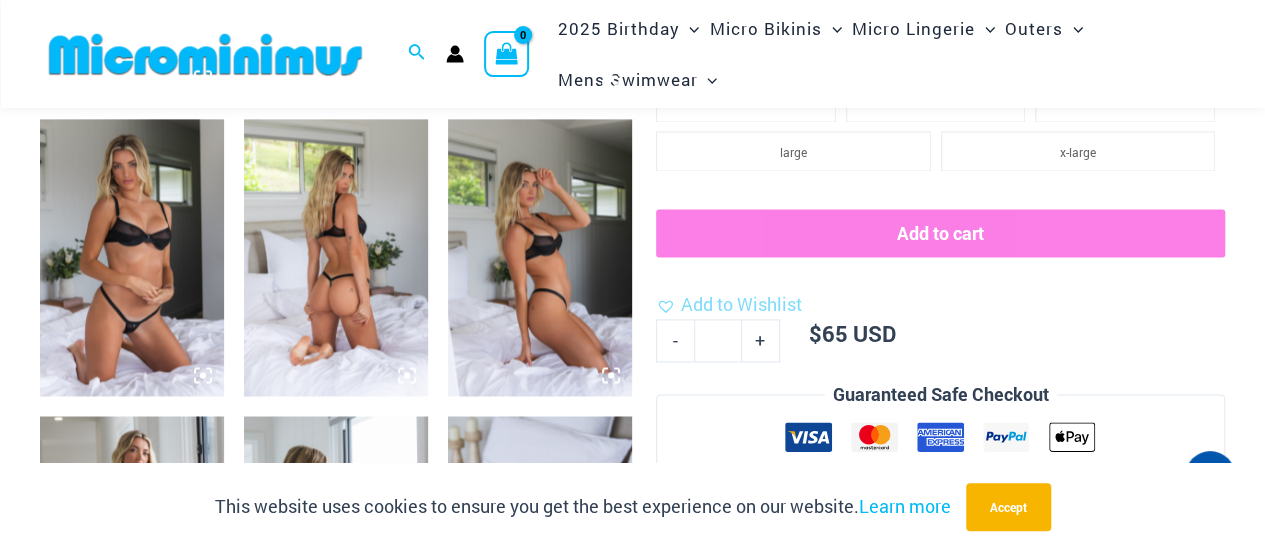 scroll, scrollTop: 1283, scrollLeft: 0, axis: vertical 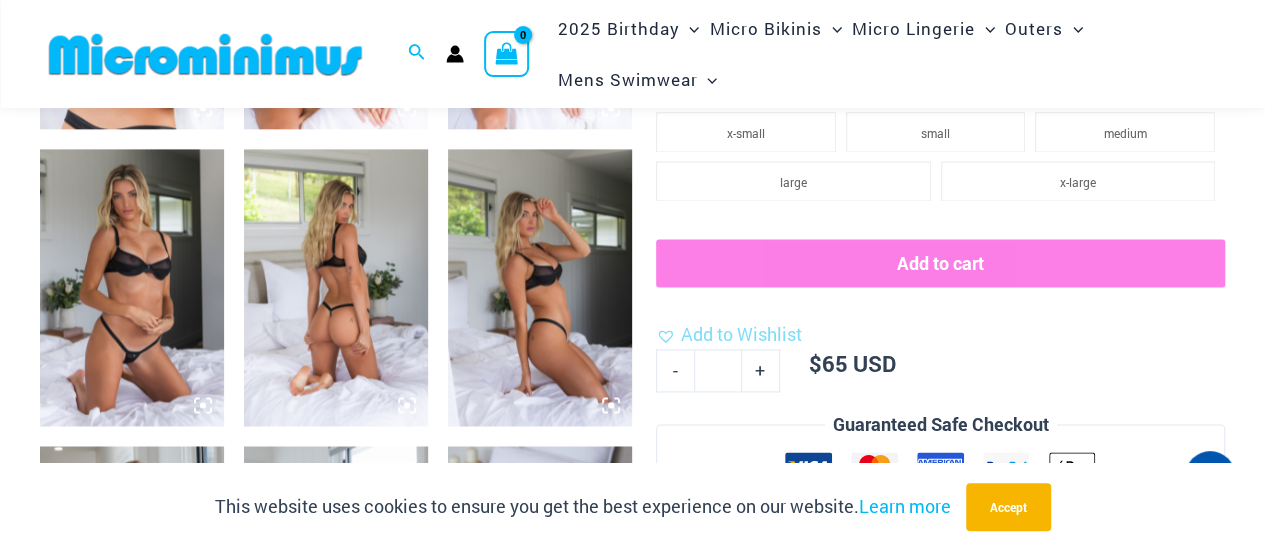 click at bounding box center [132, 287] 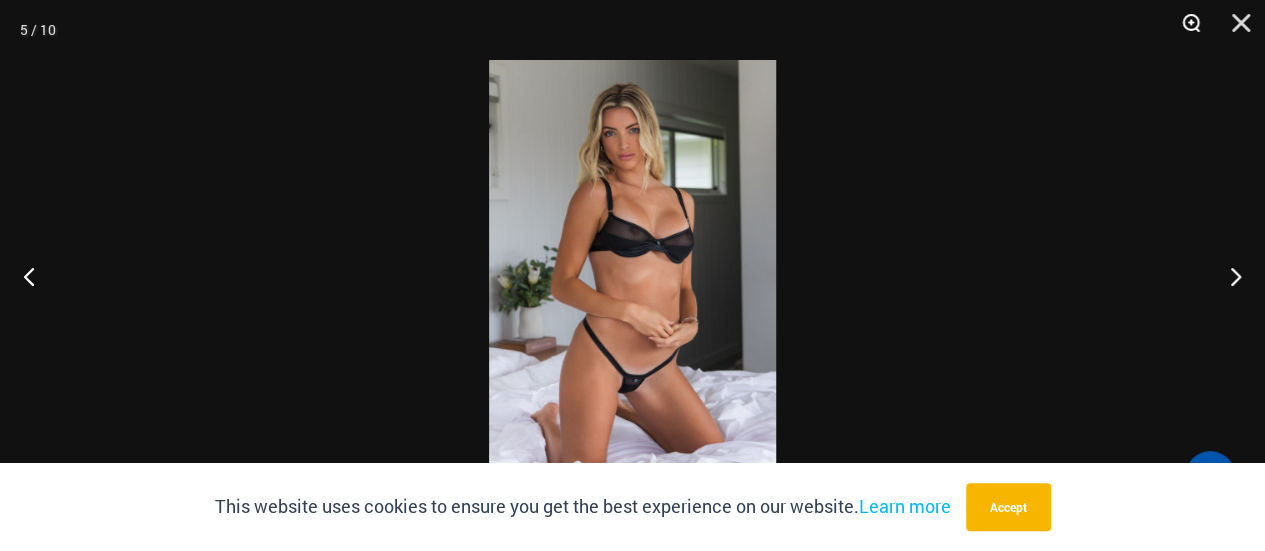 click at bounding box center [1184, 30] 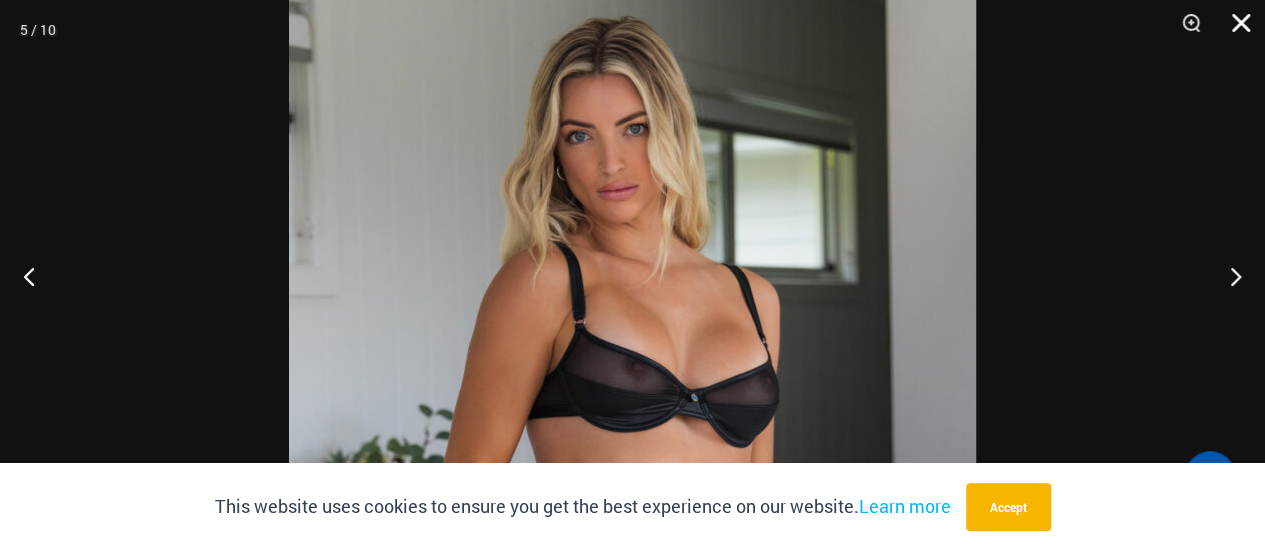 click at bounding box center [1234, 30] 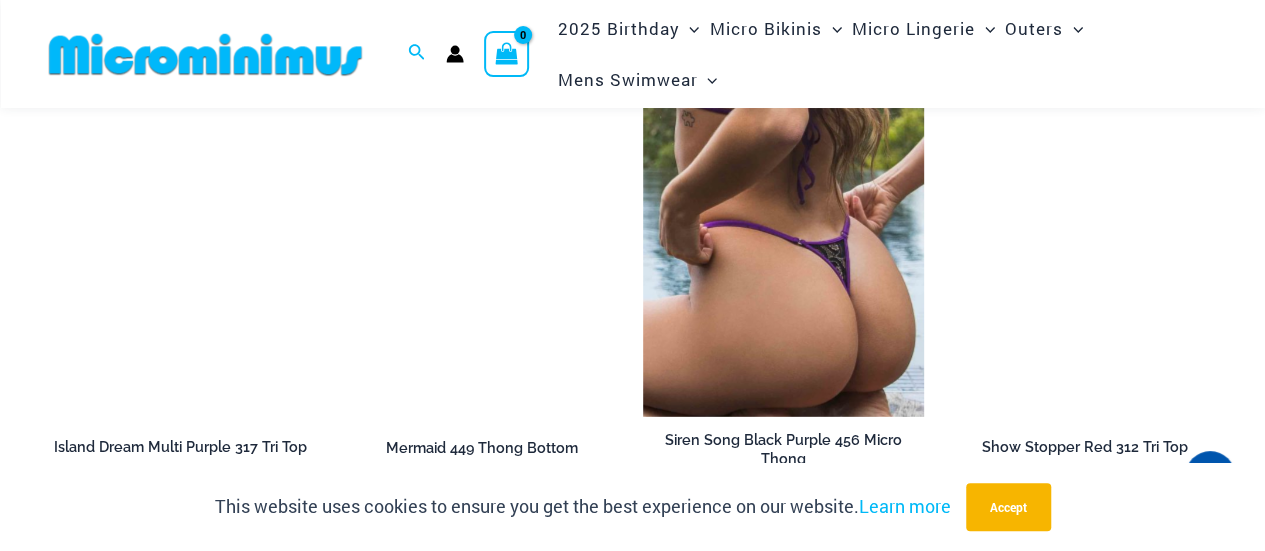 scroll, scrollTop: 2983, scrollLeft: 0, axis: vertical 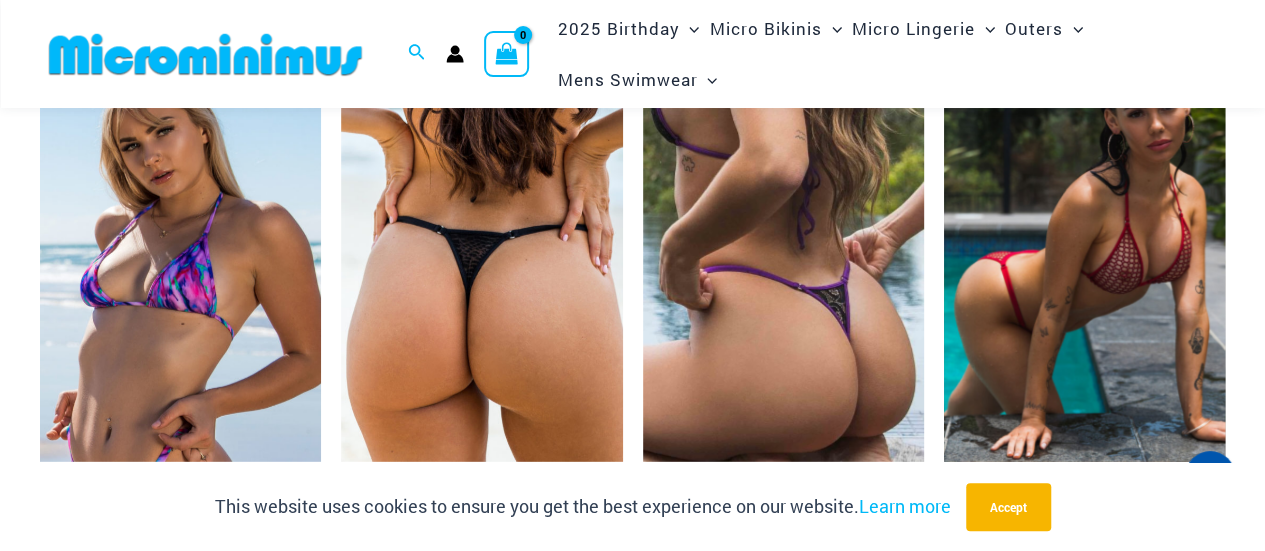 click at bounding box center (1084, 251) 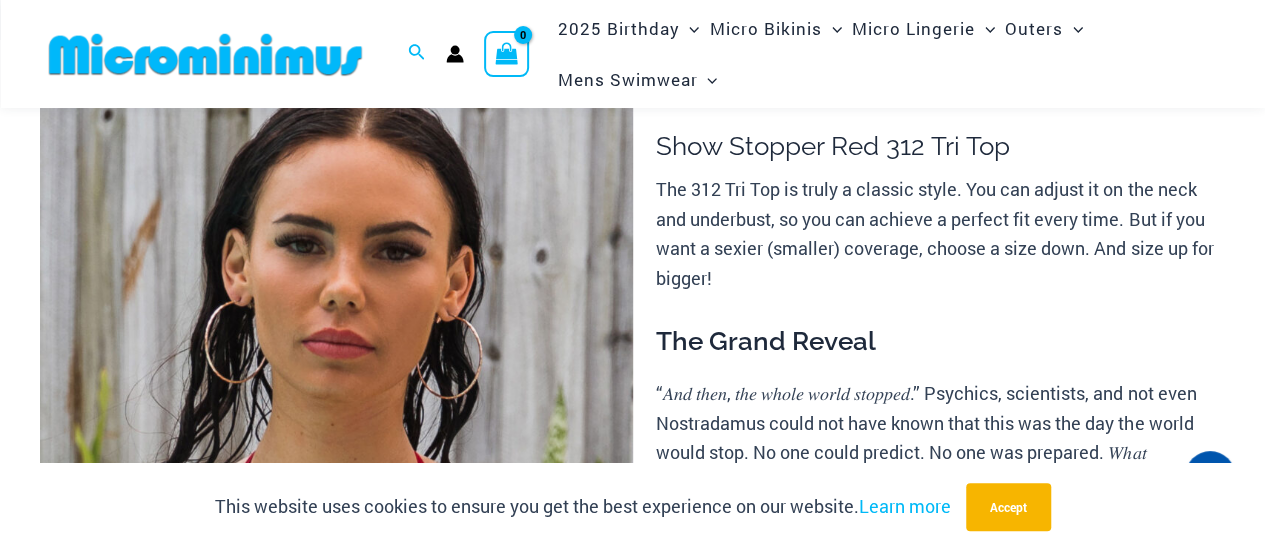 scroll, scrollTop: 80, scrollLeft: 0, axis: vertical 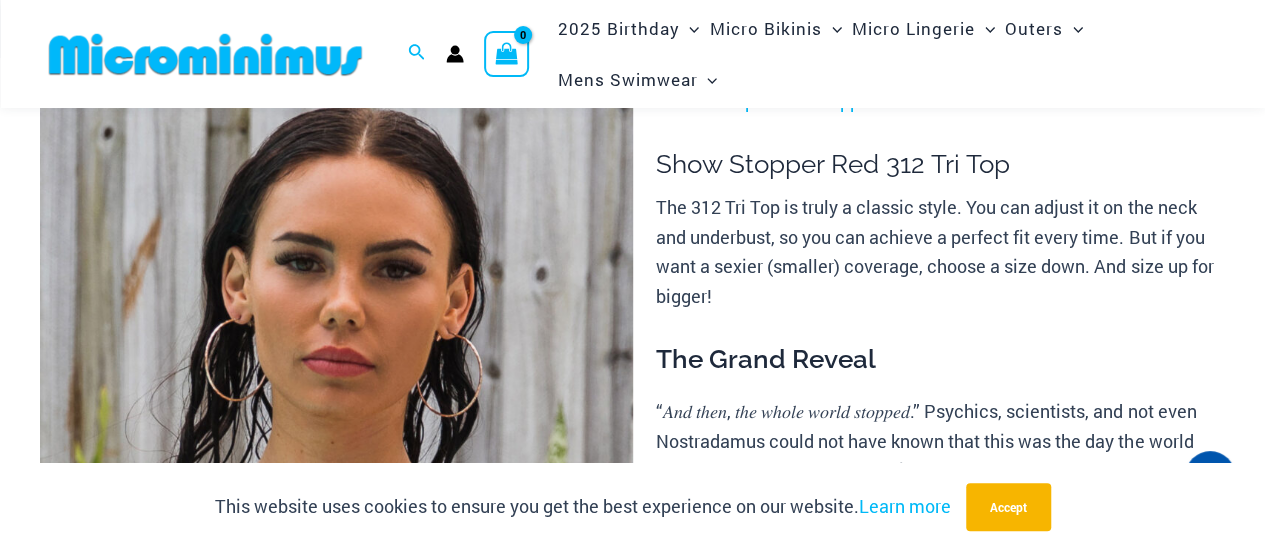 click at bounding box center [336, 531] 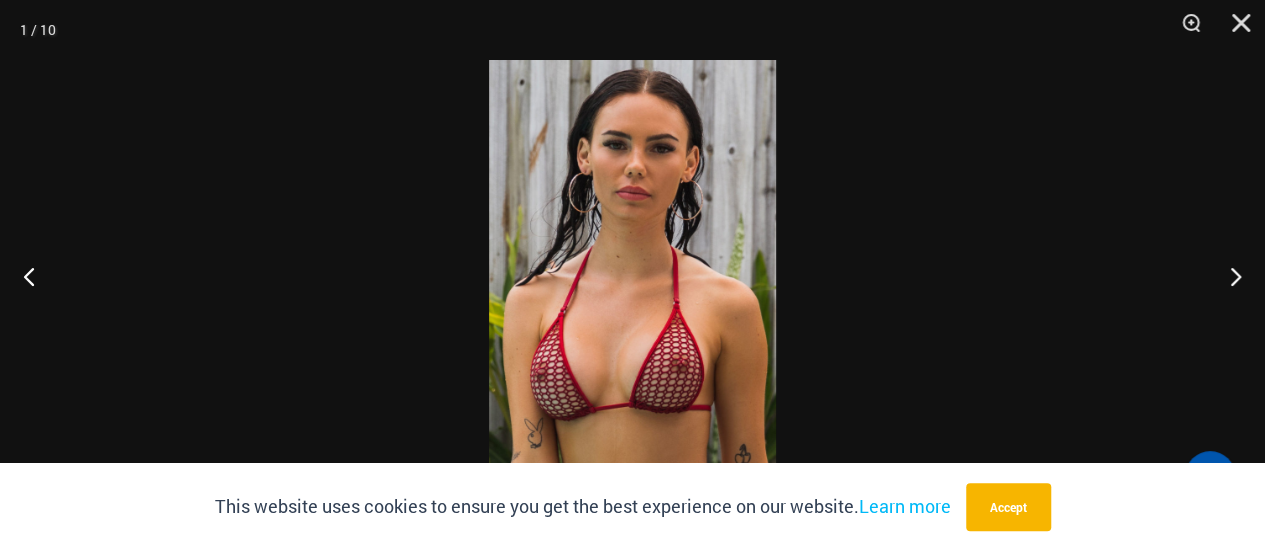 click at bounding box center [632, 275] 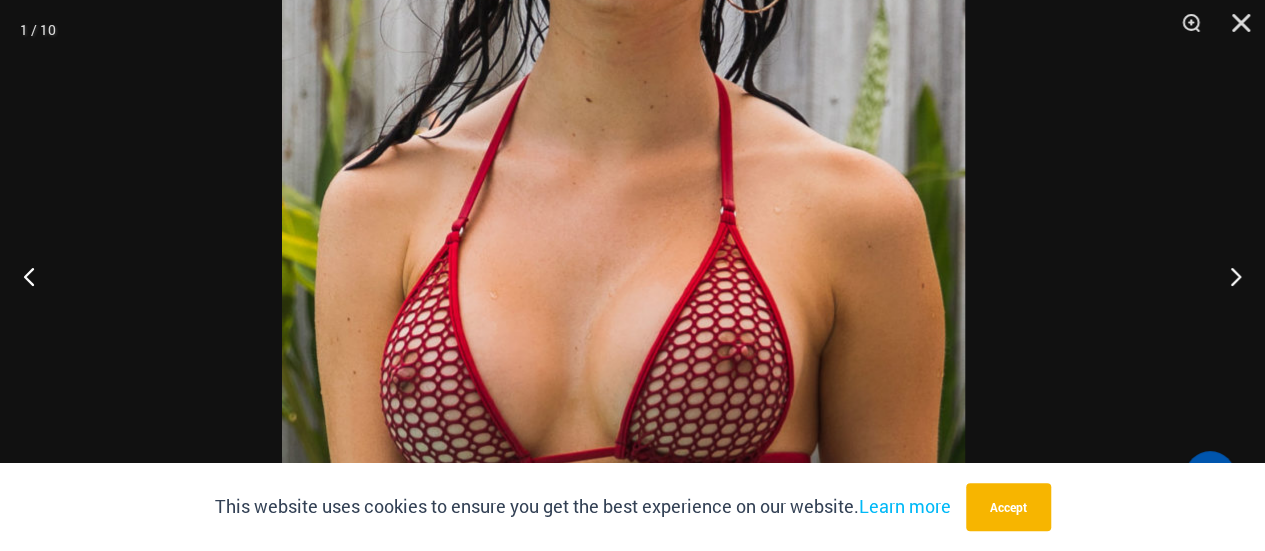 click on "Skip to content
Search for:
Search
Search
No products in the cart.
No products in the cart.
Continue Shopping
2025 Birthday" at bounding box center [632, 3541] 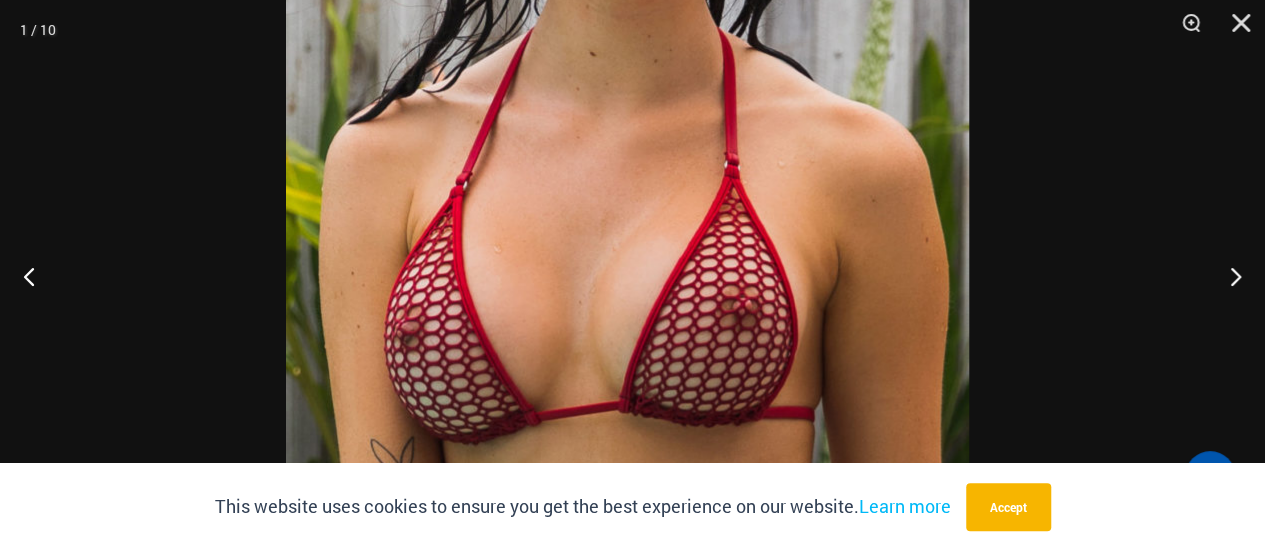 click at bounding box center (627, 99) 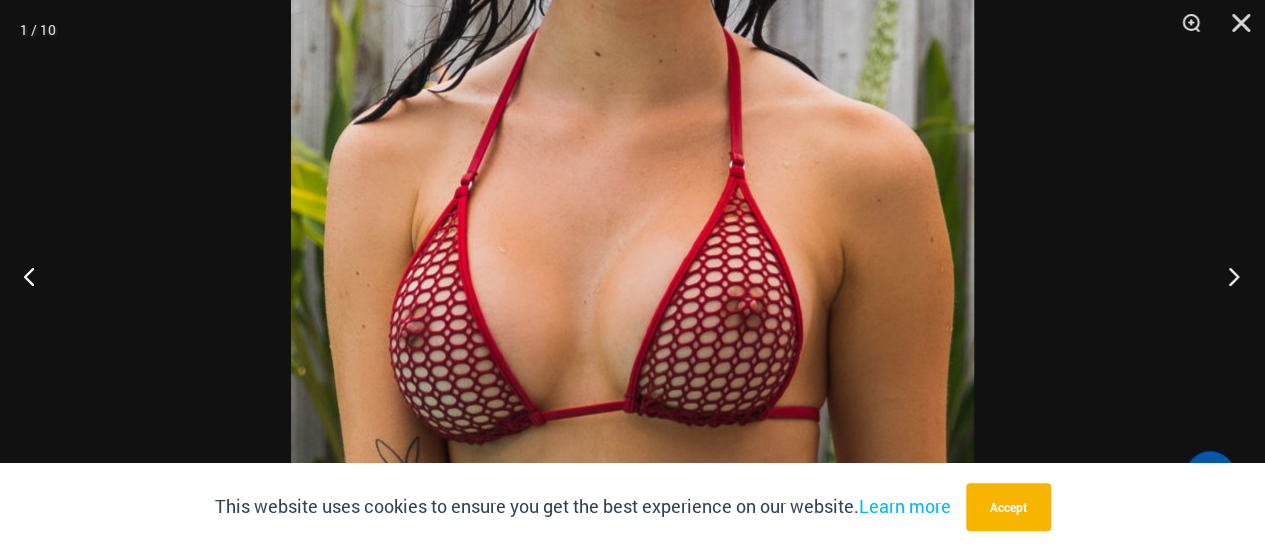 click at bounding box center [1227, 276] 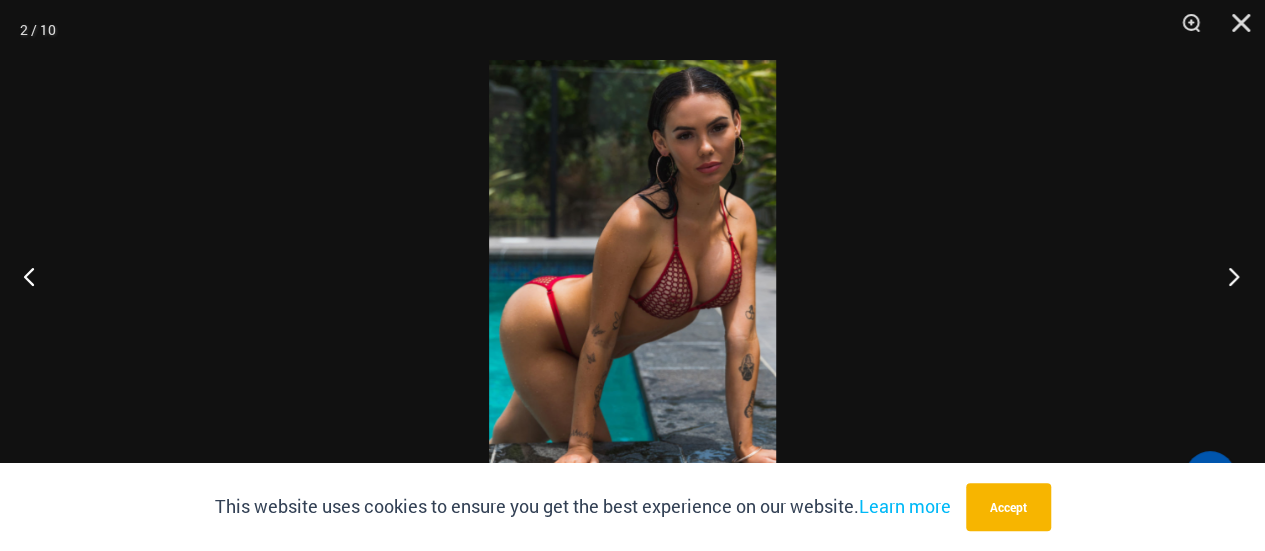 click at bounding box center [1227, 276] 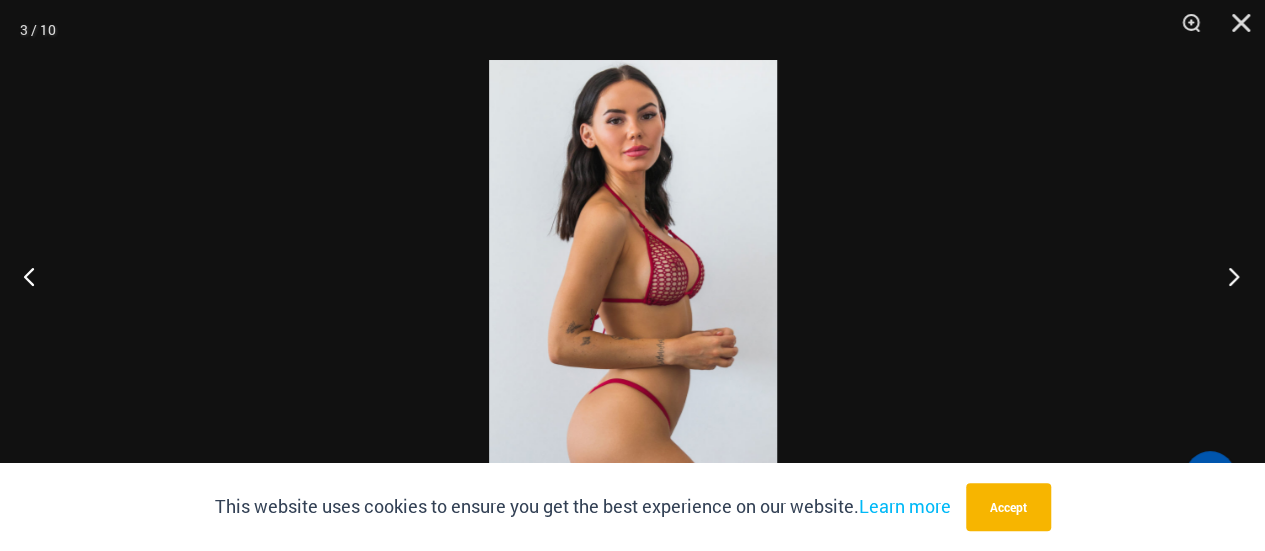 click at bounding box center (1227, 276) 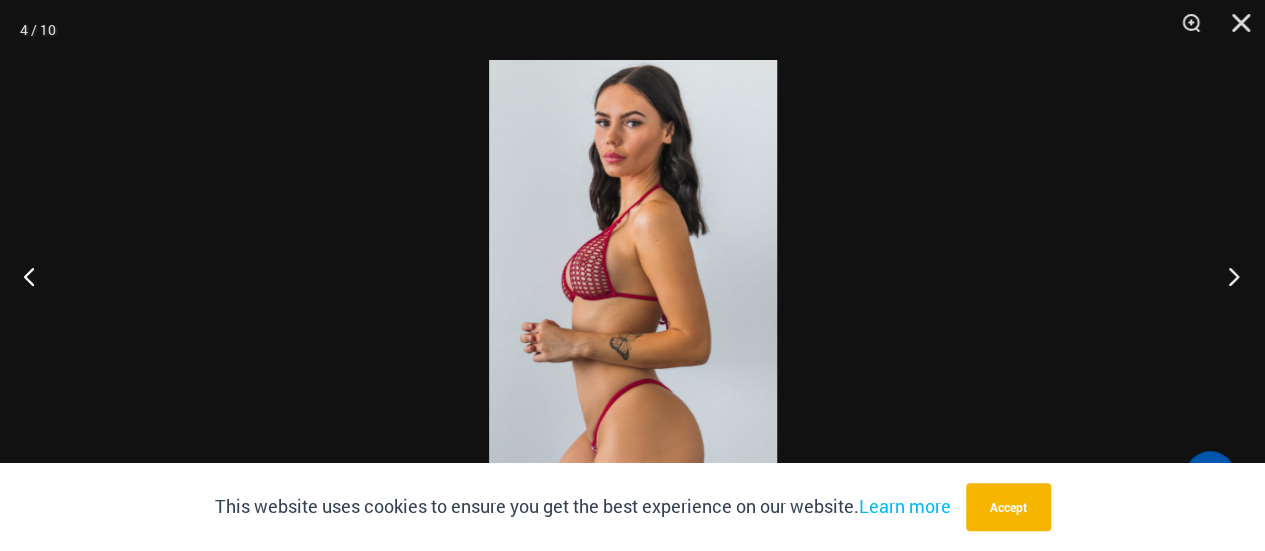 click at bounding box center [1227, 276] 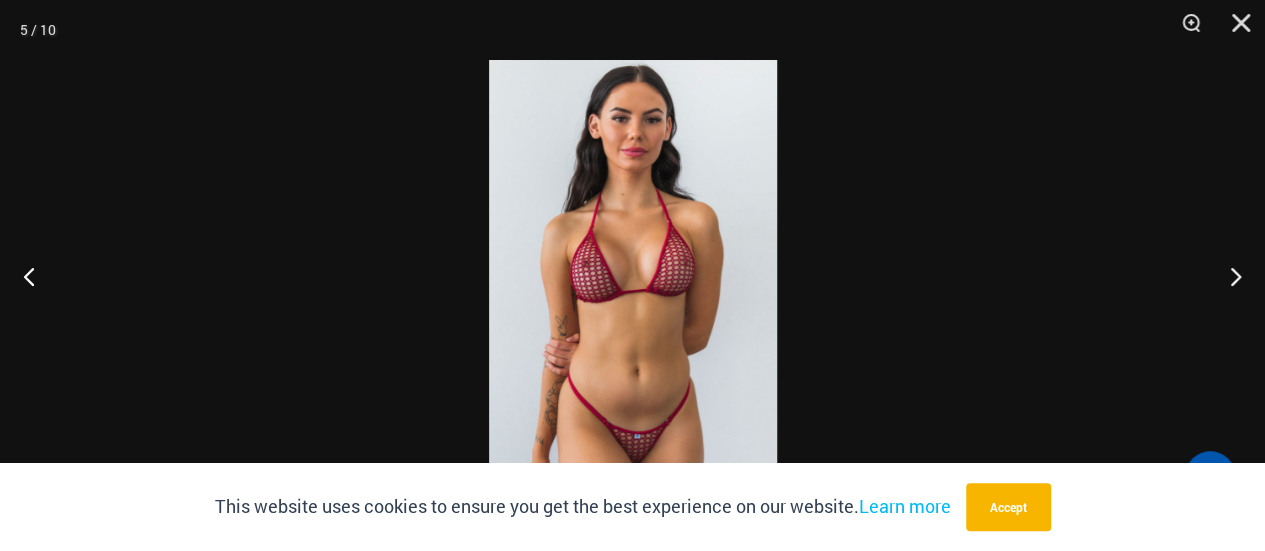 click at bounding box center [633, 275] 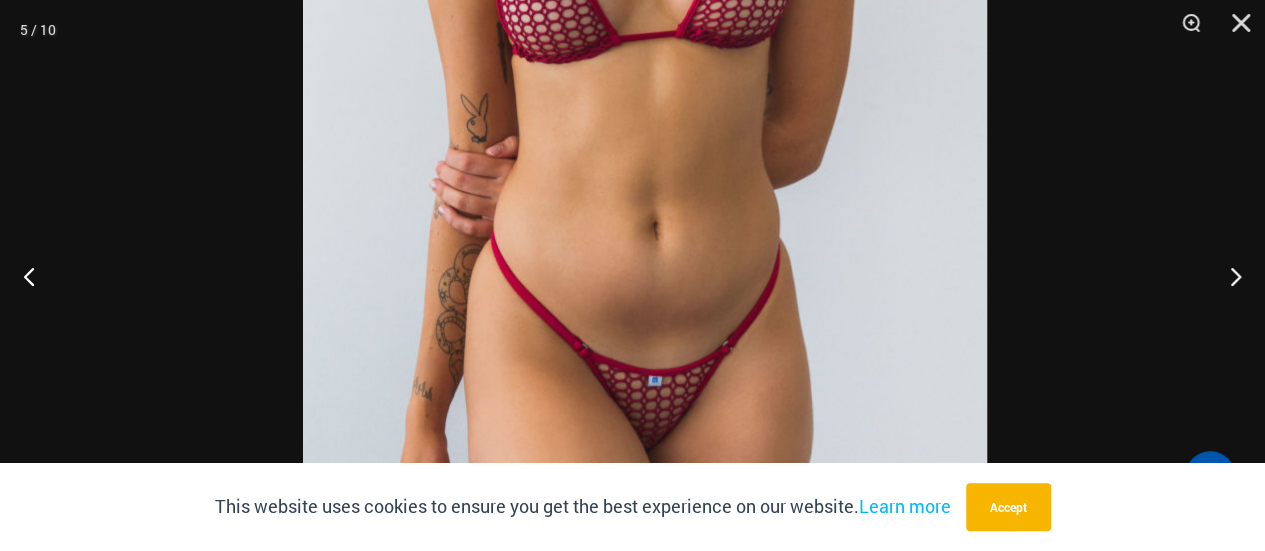 click at bounding box center (645, -1) 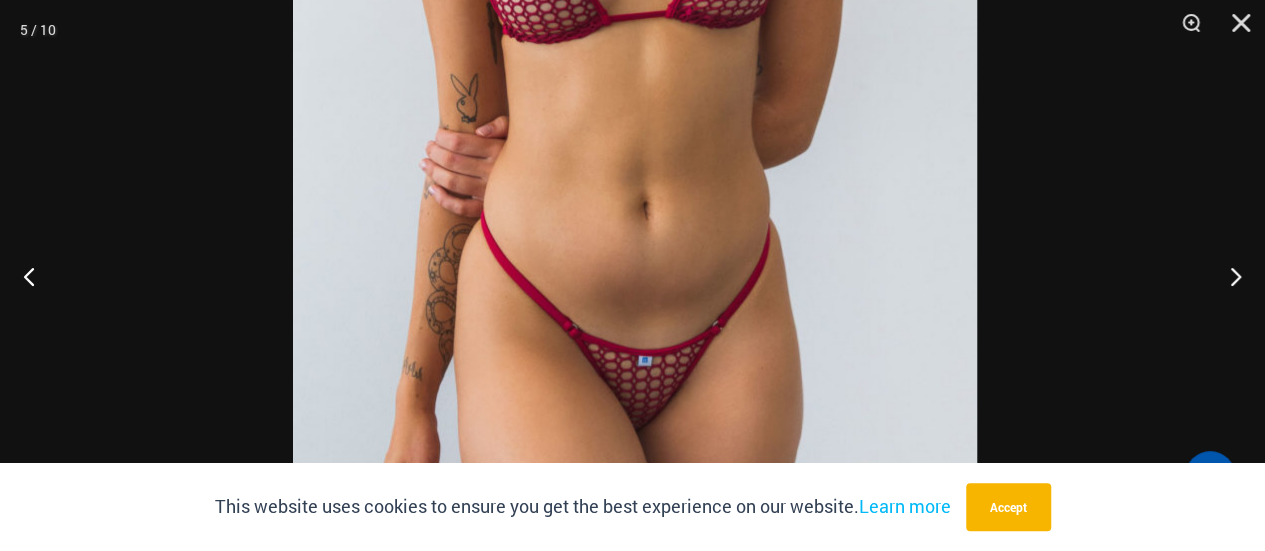 click at bounding box center [635, -21] 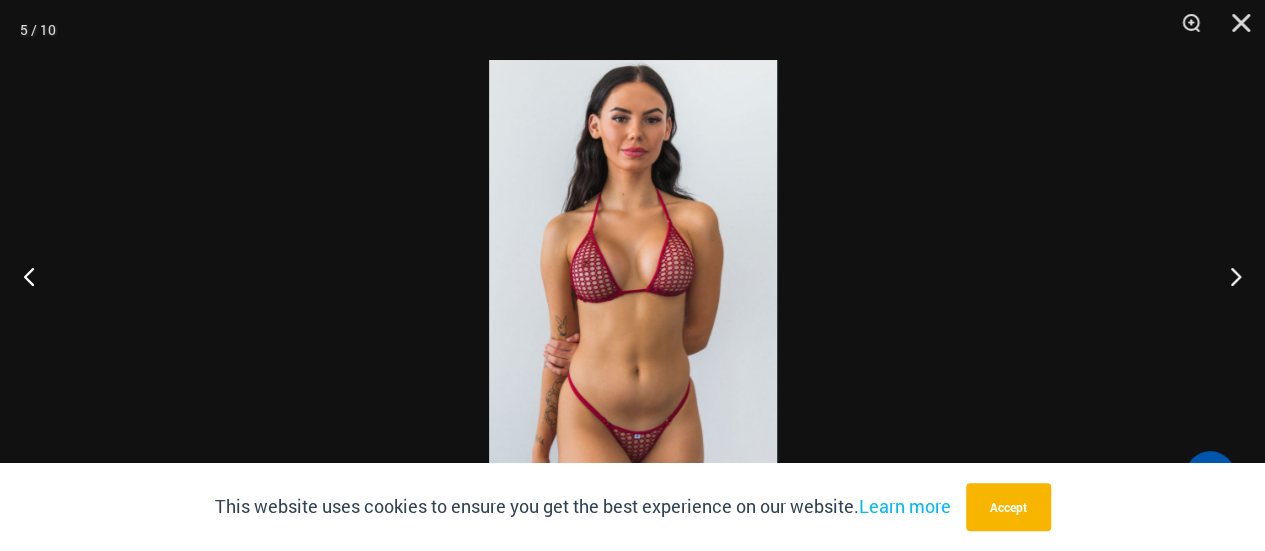 click at bounding box center [633, 275] 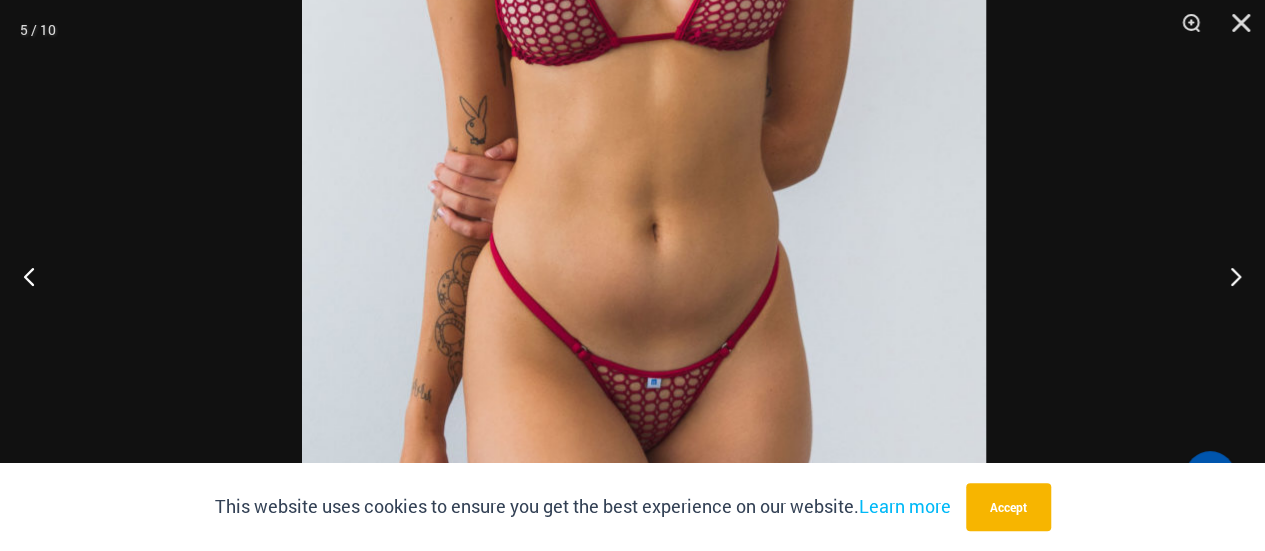 click at bounding box center [644, 1] 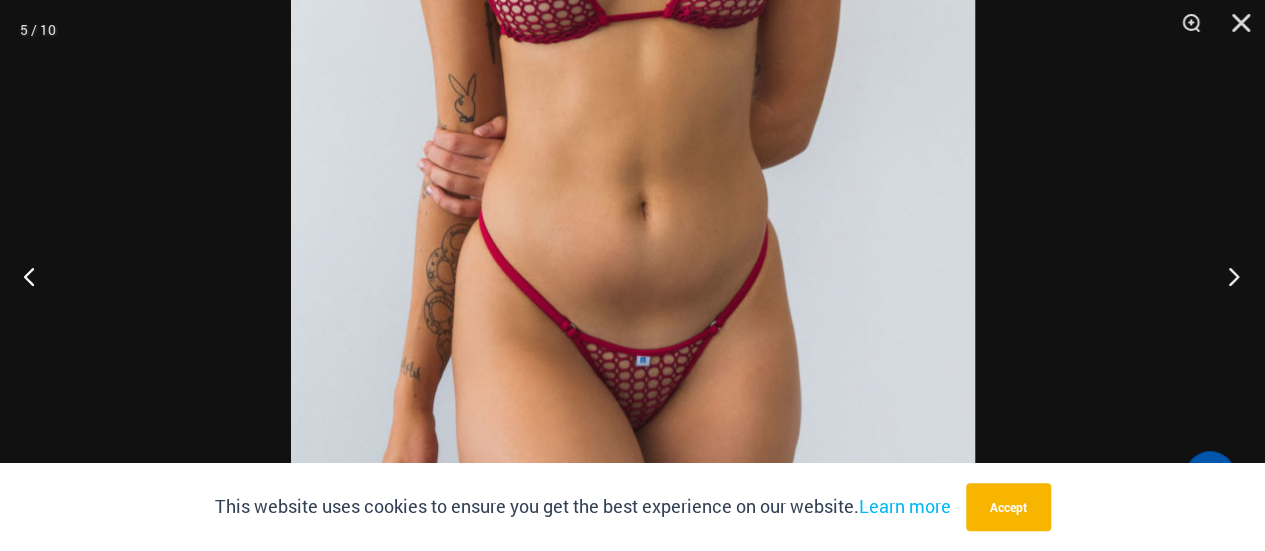 click at bounding box center (1227, 276) 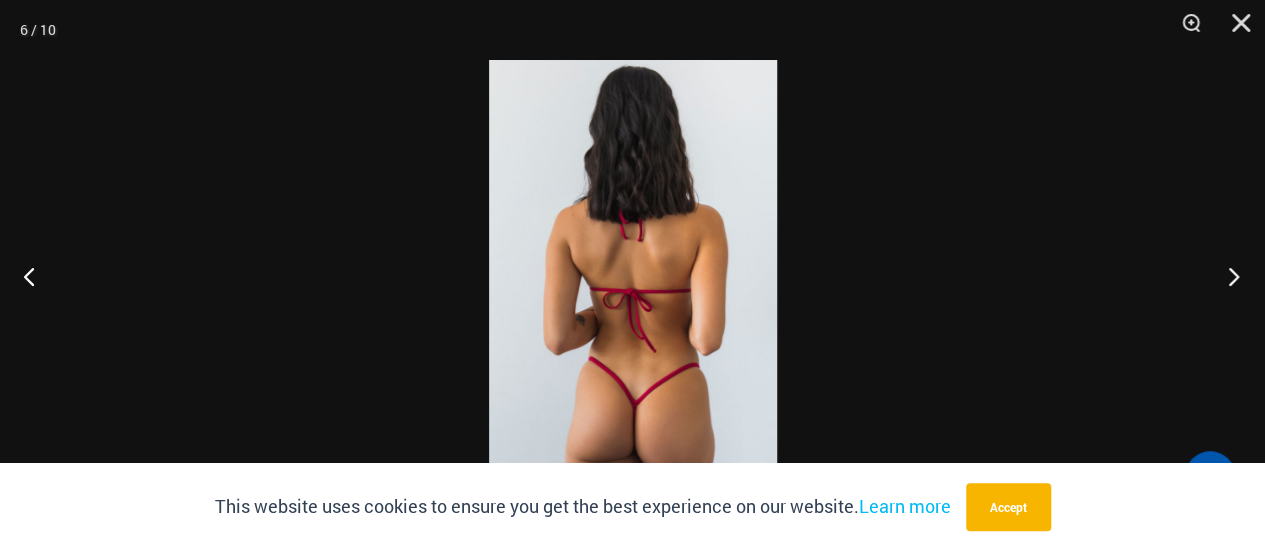 click at bounding box center (1227, 276) 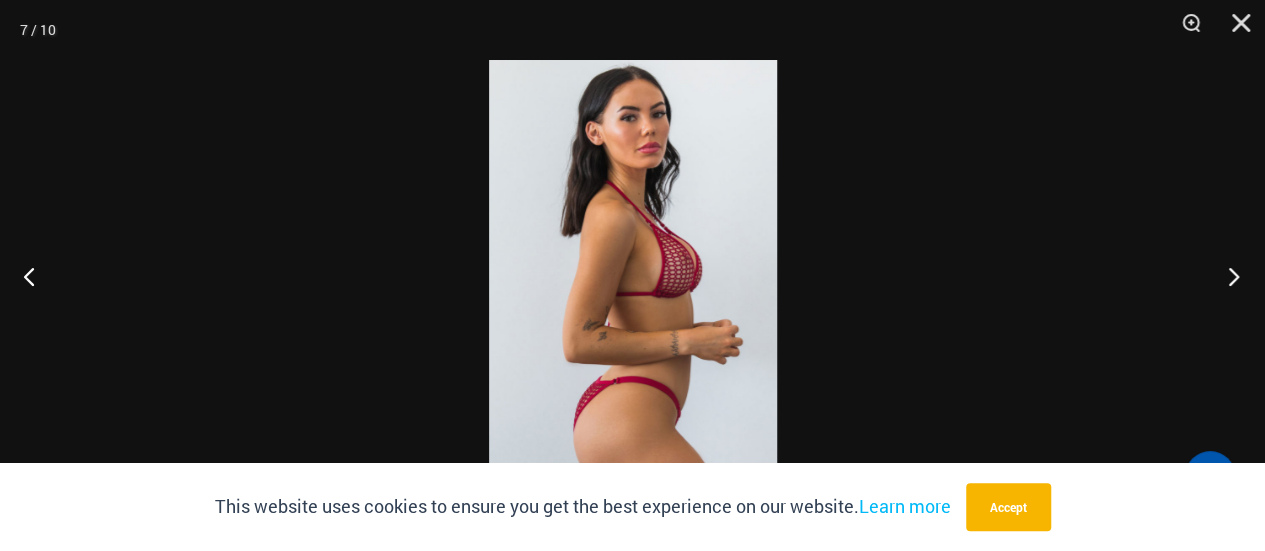 click at bounding box center (1227, 276) 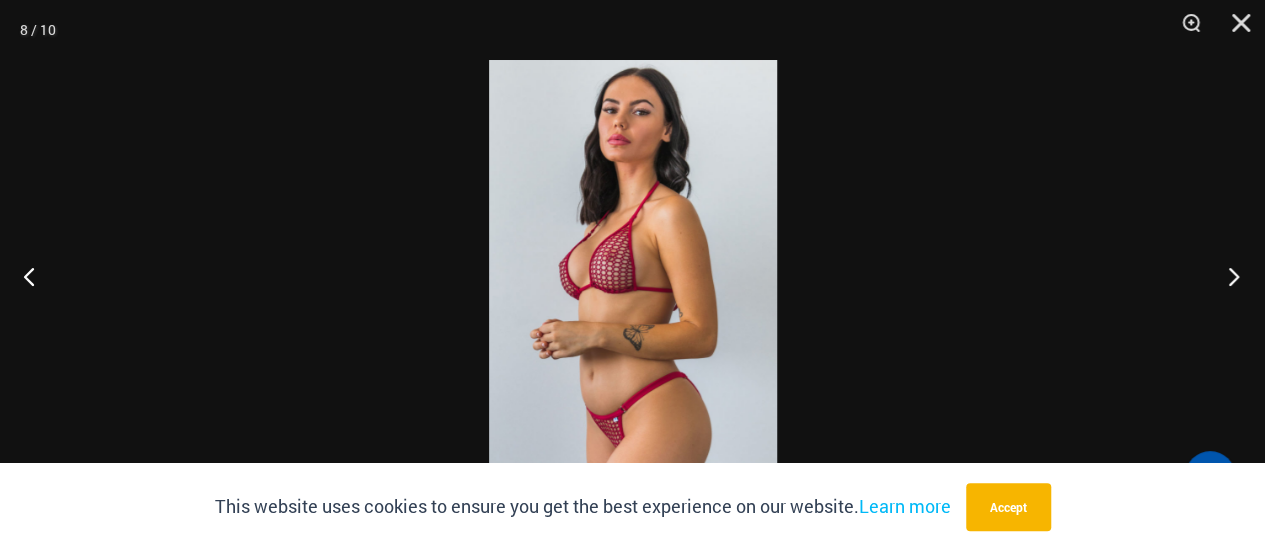 click at bounding box center (1227, 276) 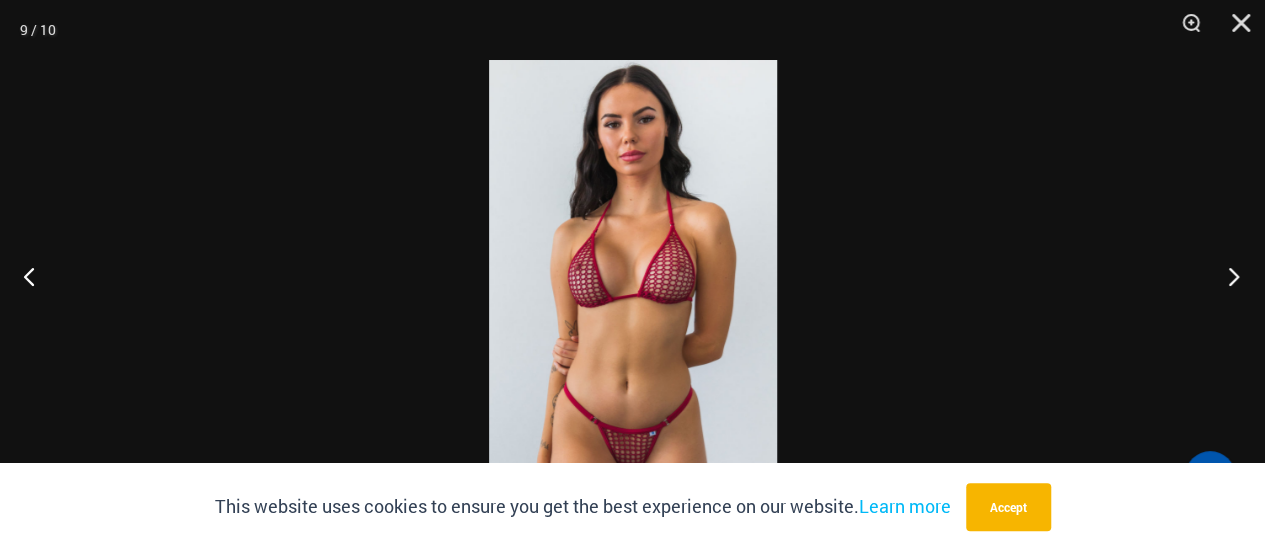 click at bounding box center [1227, 276] 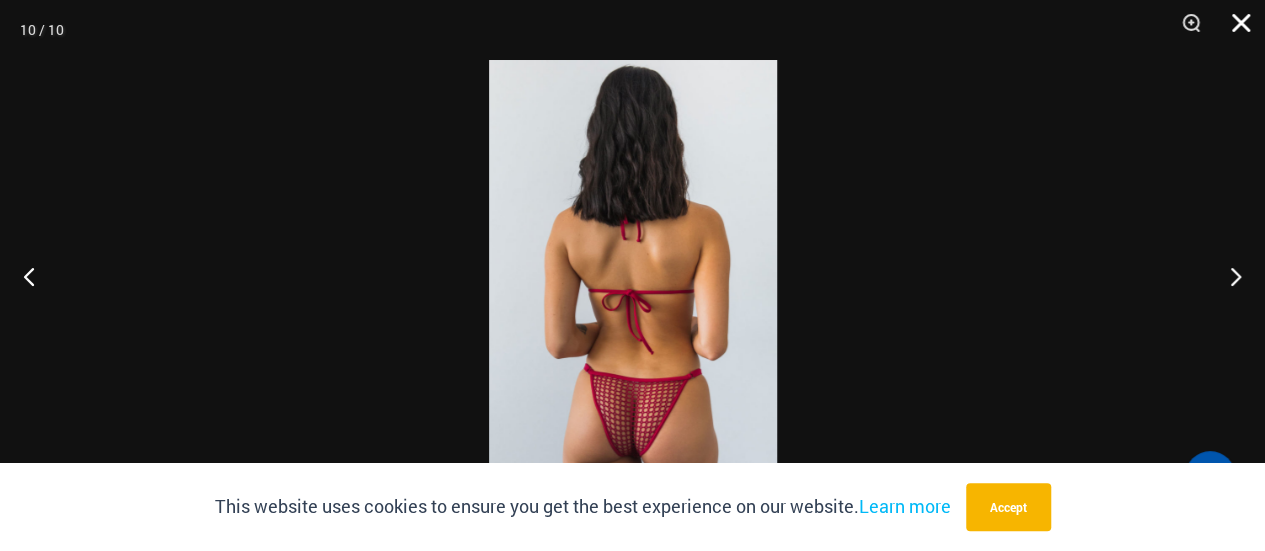 click at bounding box center [1234, 30] 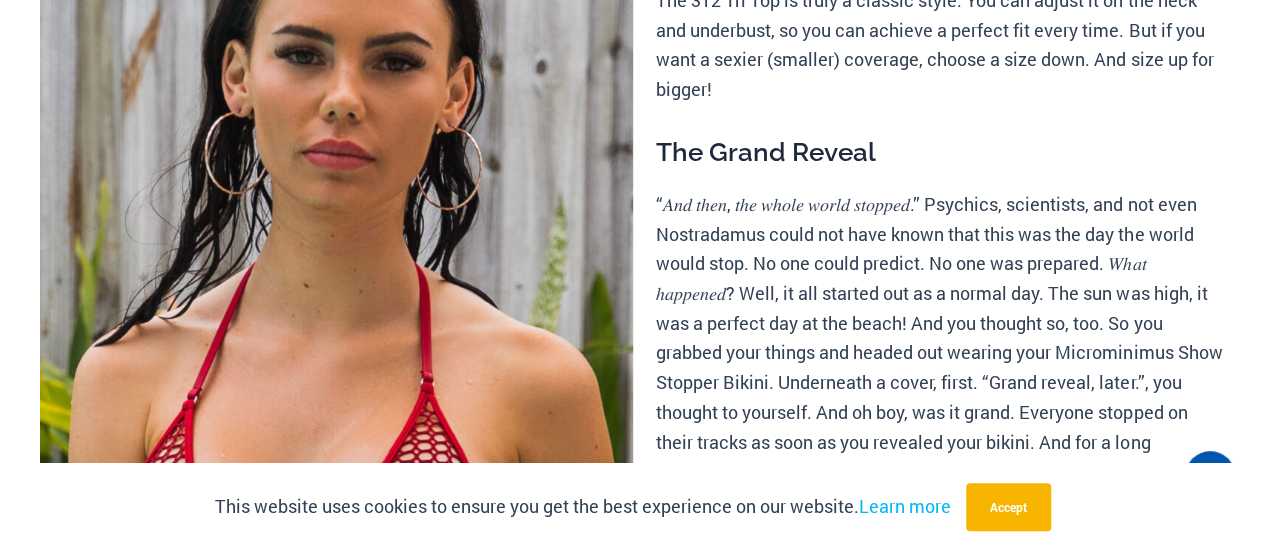 scroll, scrollTop: 0, scrollLeft: 0, axis: both 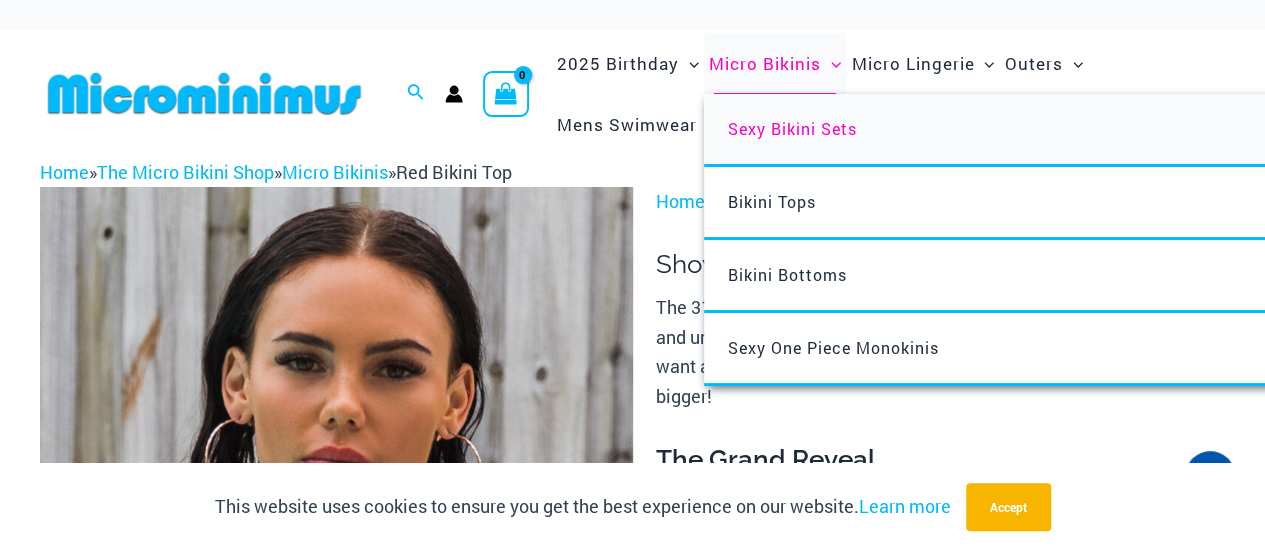 click on "Sexy Bikini Sets" at bounding box center (792, 128) 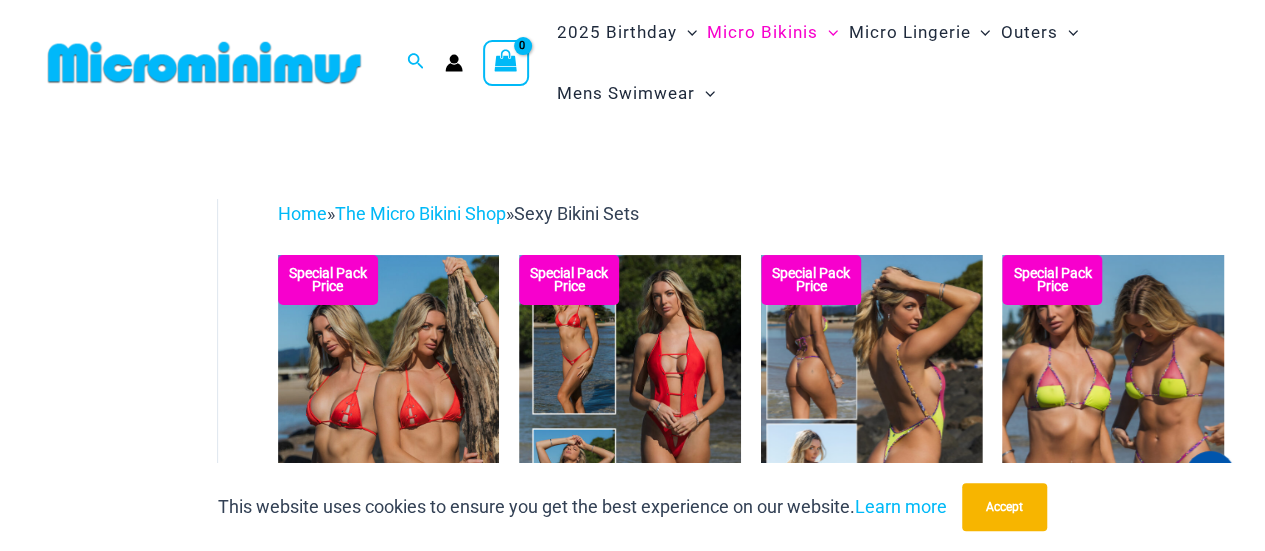 scroll, scrollTop: 0, scrollLeft: 0, axis: both 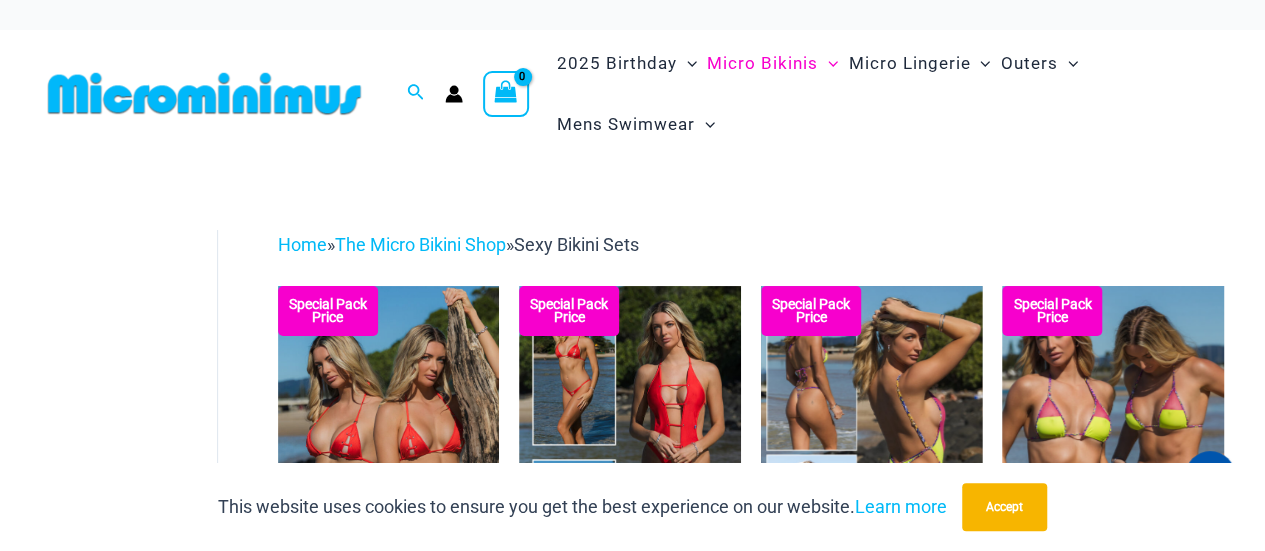 click at bounding box center [872, 452] 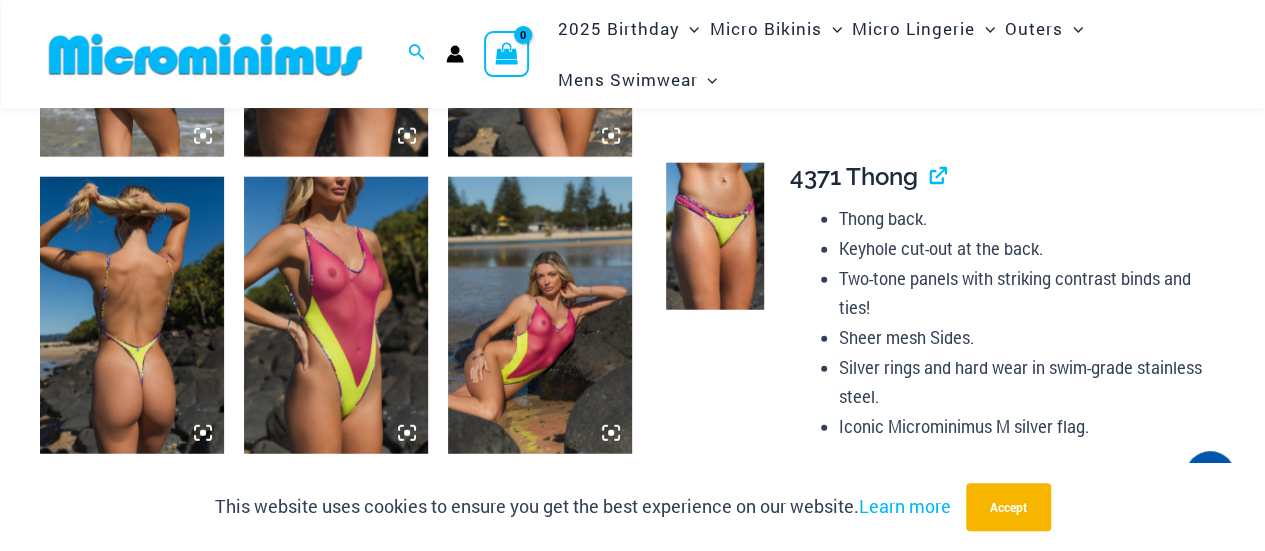 scroll, scrollTop: 2481, scrollLeft: 0, axis: vertical 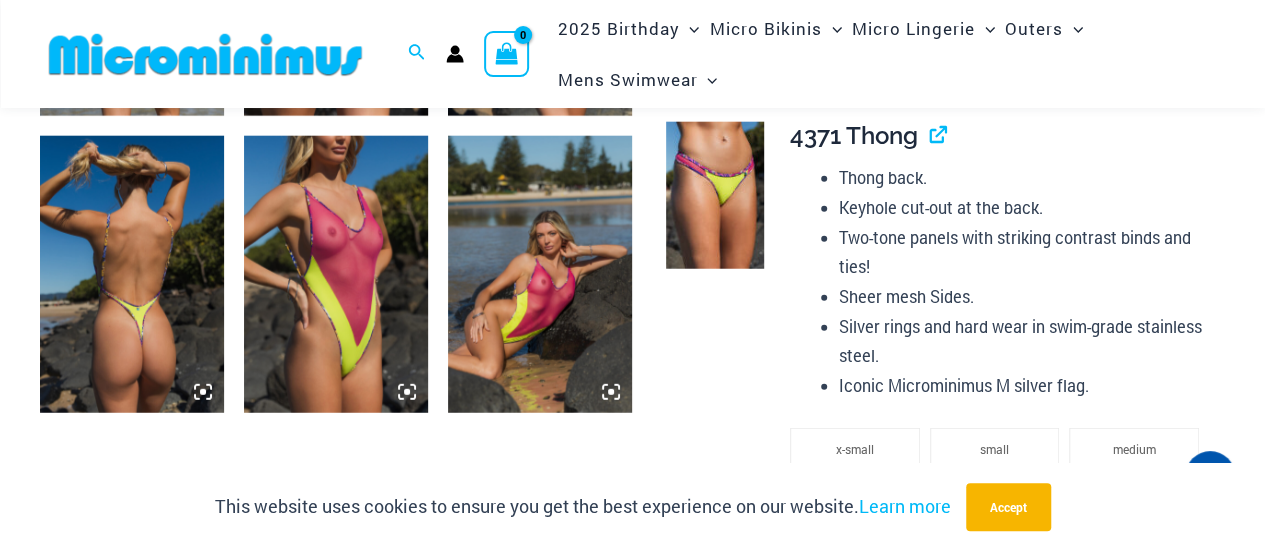 click at bounding box center [336, 274] 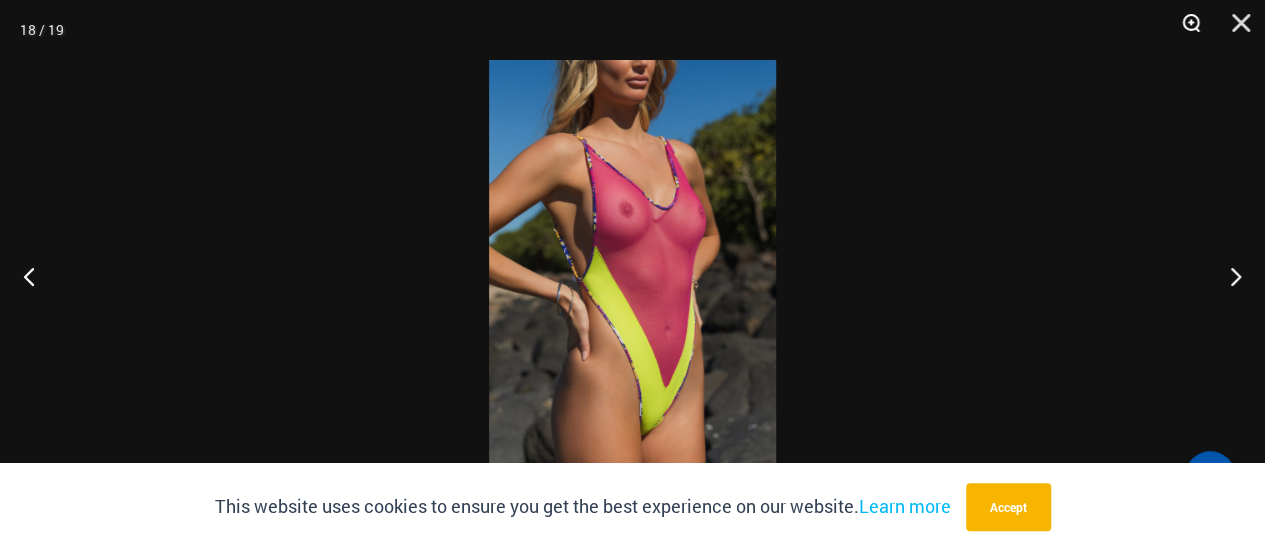click at bounding box center (1184, 30) 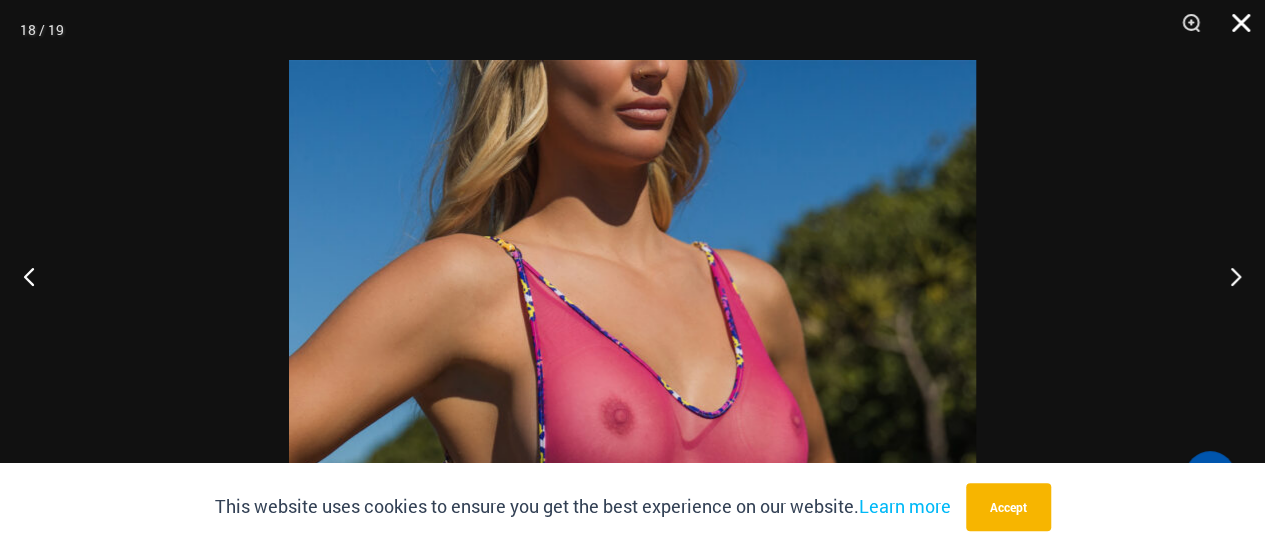 click at bounding box center [1234, 30] 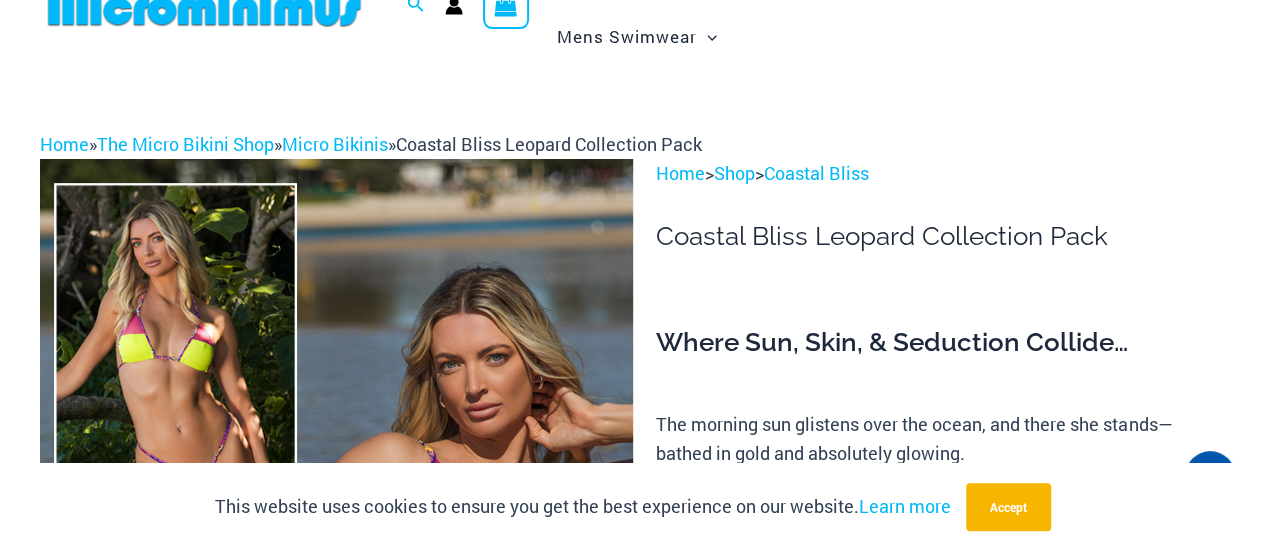 scroll, scrollTop: 0, scrollLeft: 0, axis: both 